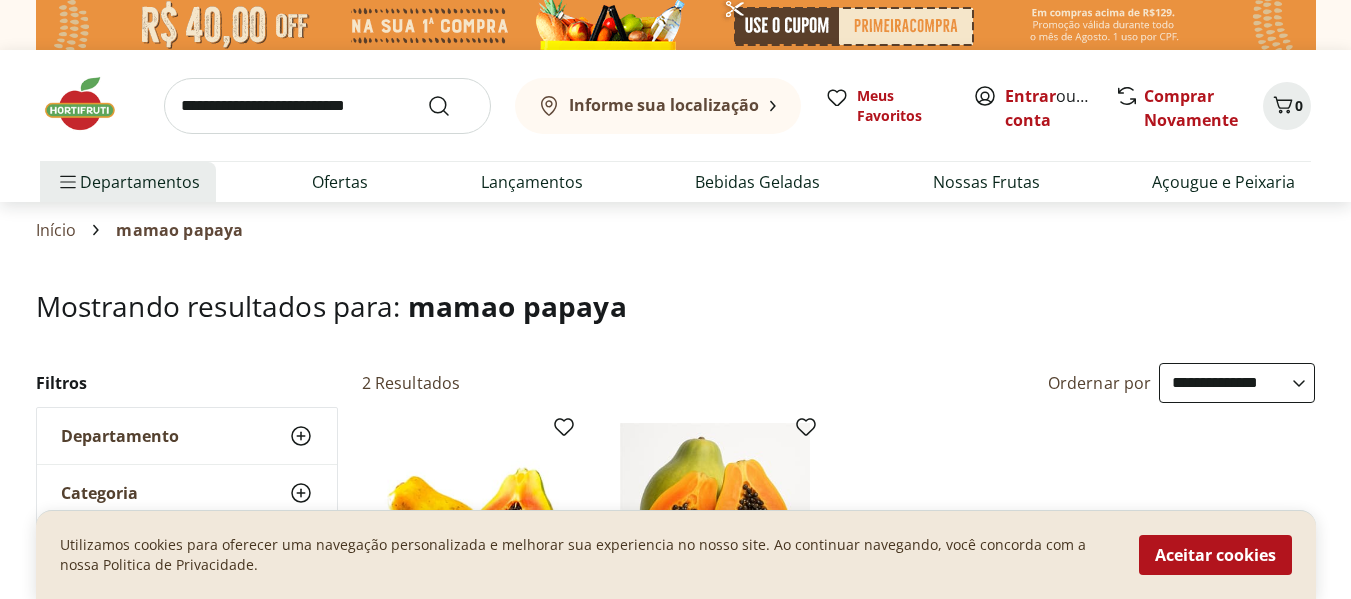 select on "**********" 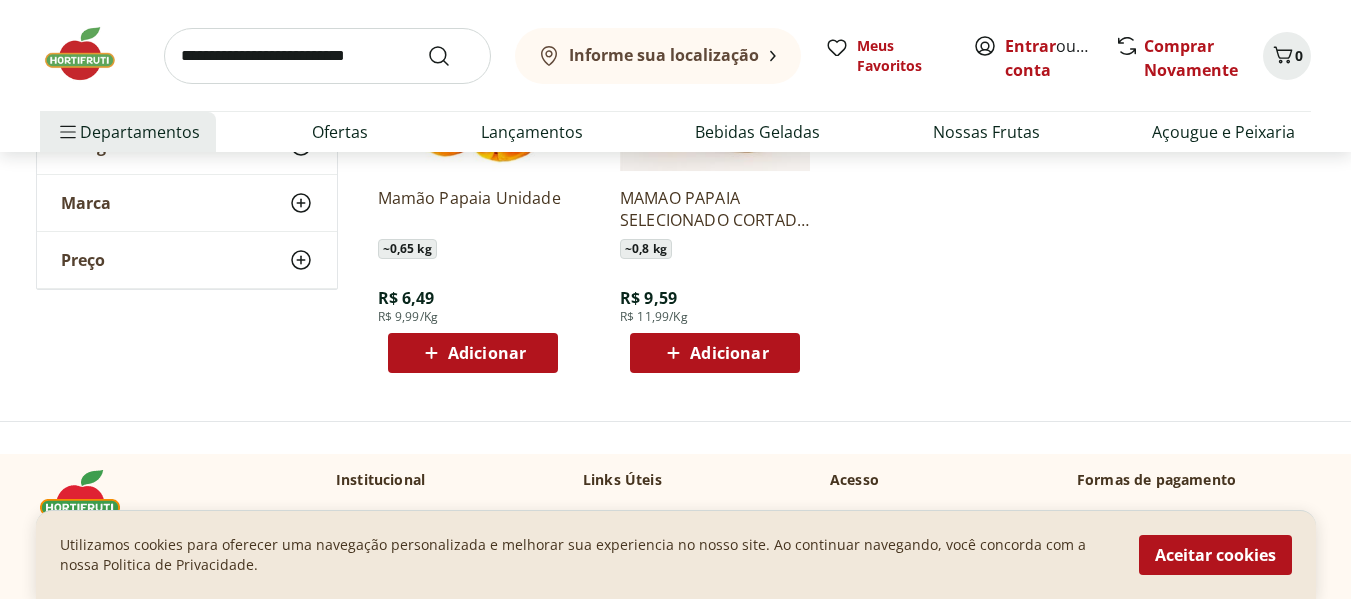 scroll, scrollTop: 0, scrollLeft: 0, axis: both 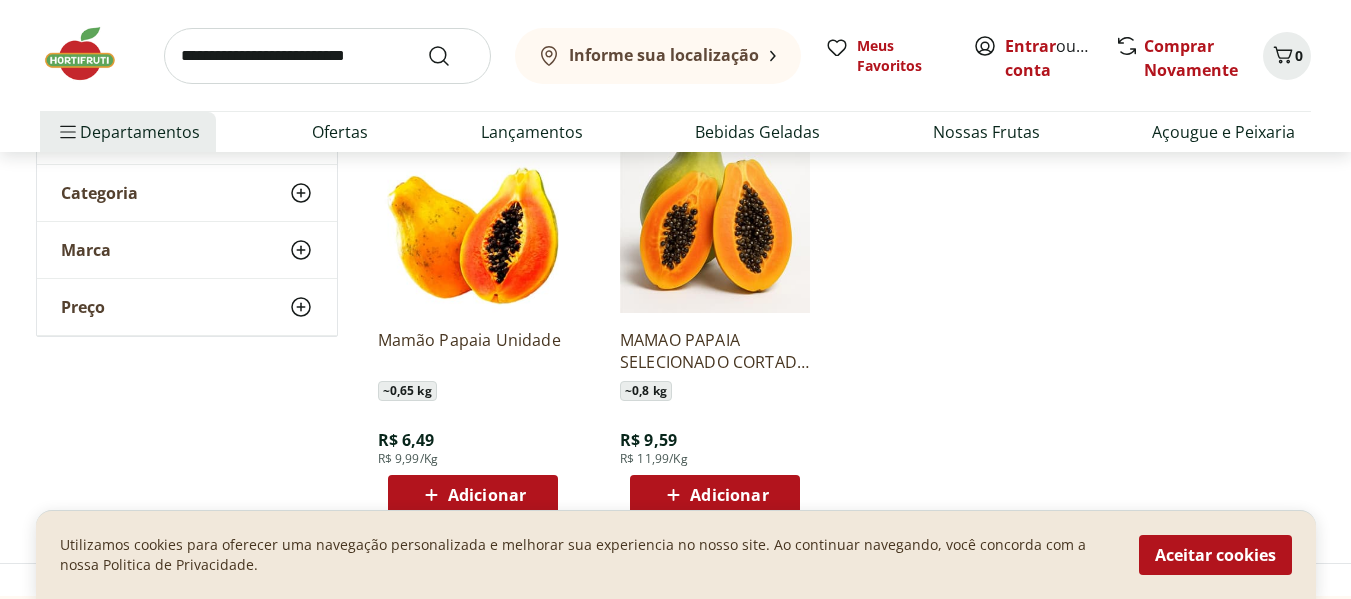 click at bounding box center [473, 218] 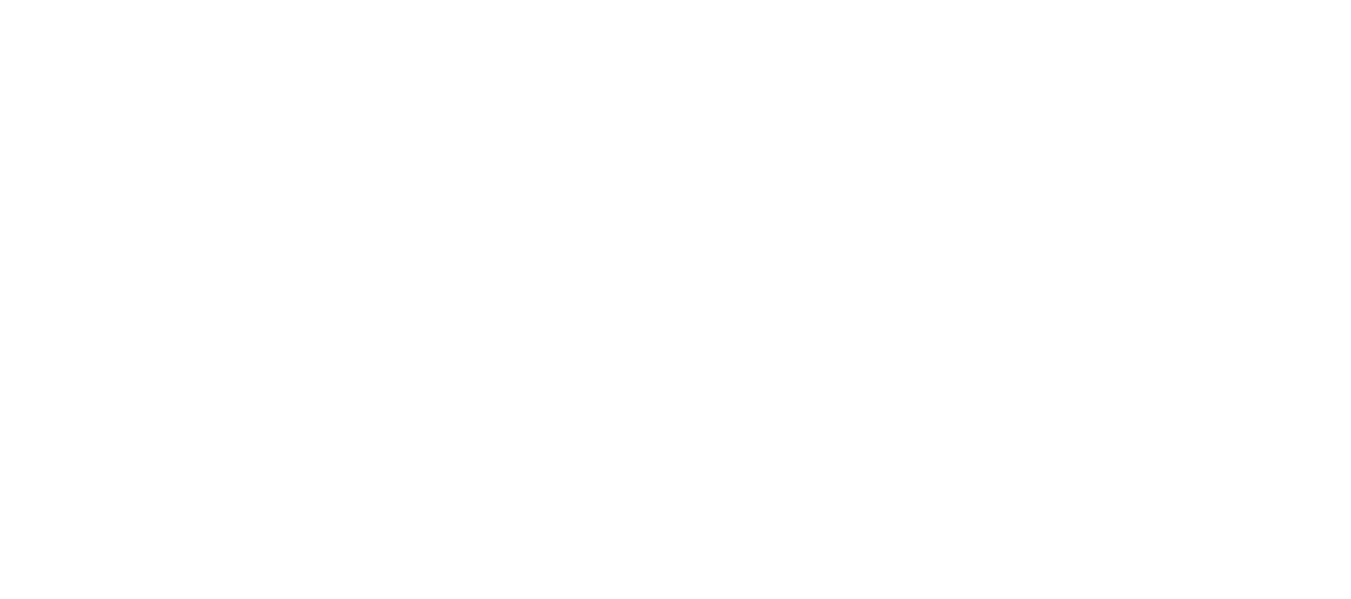 scroll, scrollTop: 0, scrollLeft: 0, axis: both 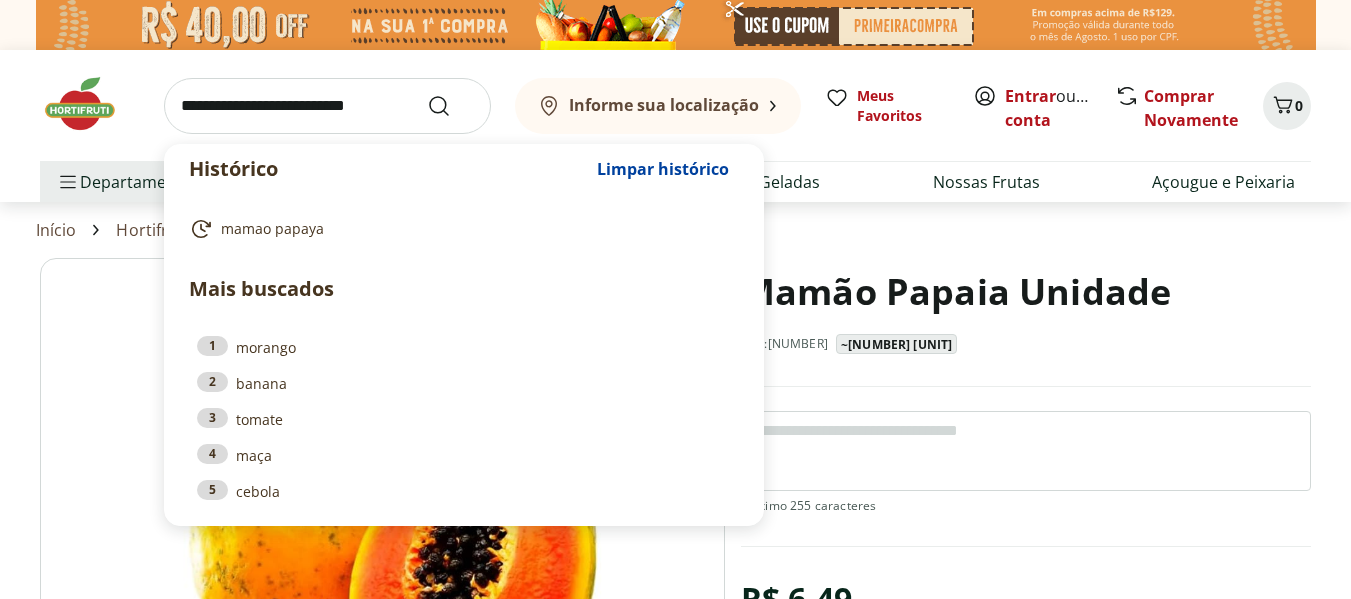 click at bounding box center (327, 106) 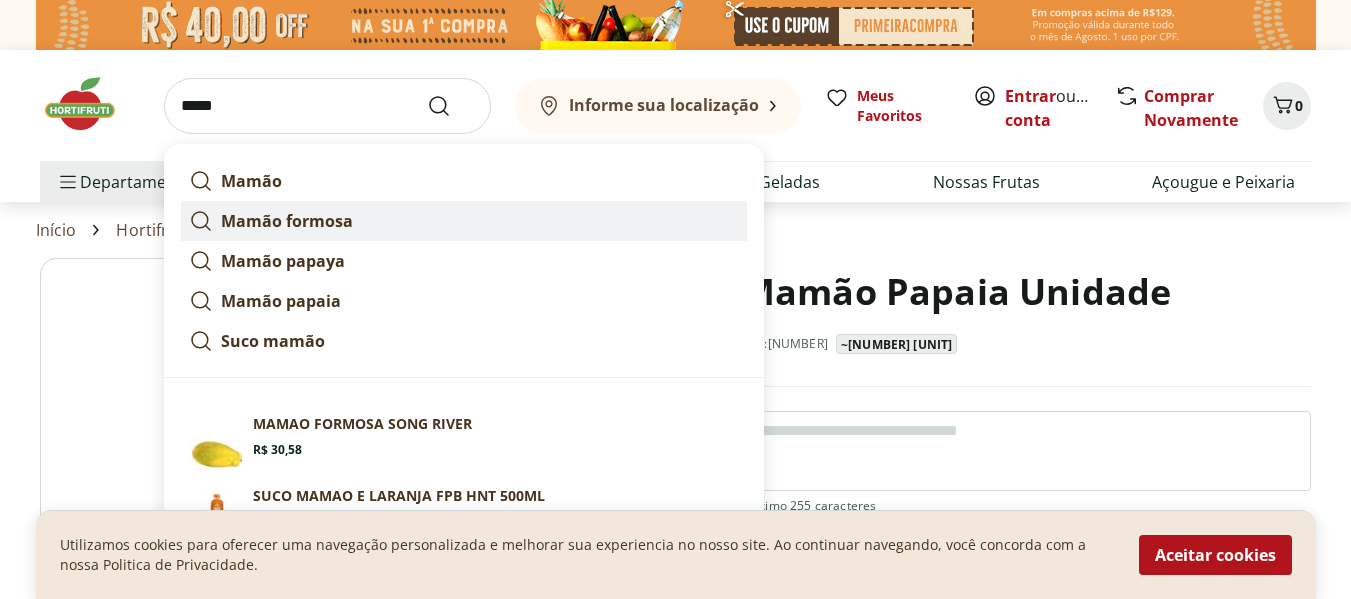 click on "Mamão formosa" at bounding box center (464, 221) 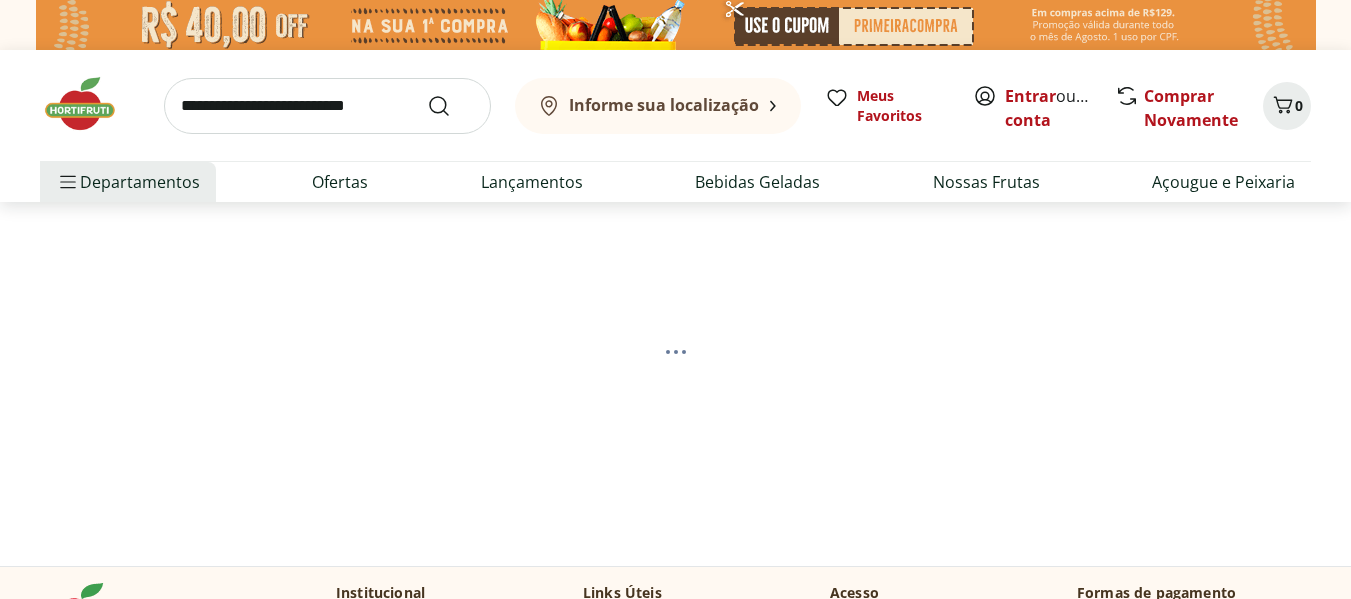 scroll, scrollTop: 0, scrollLeft: 0, axis: both 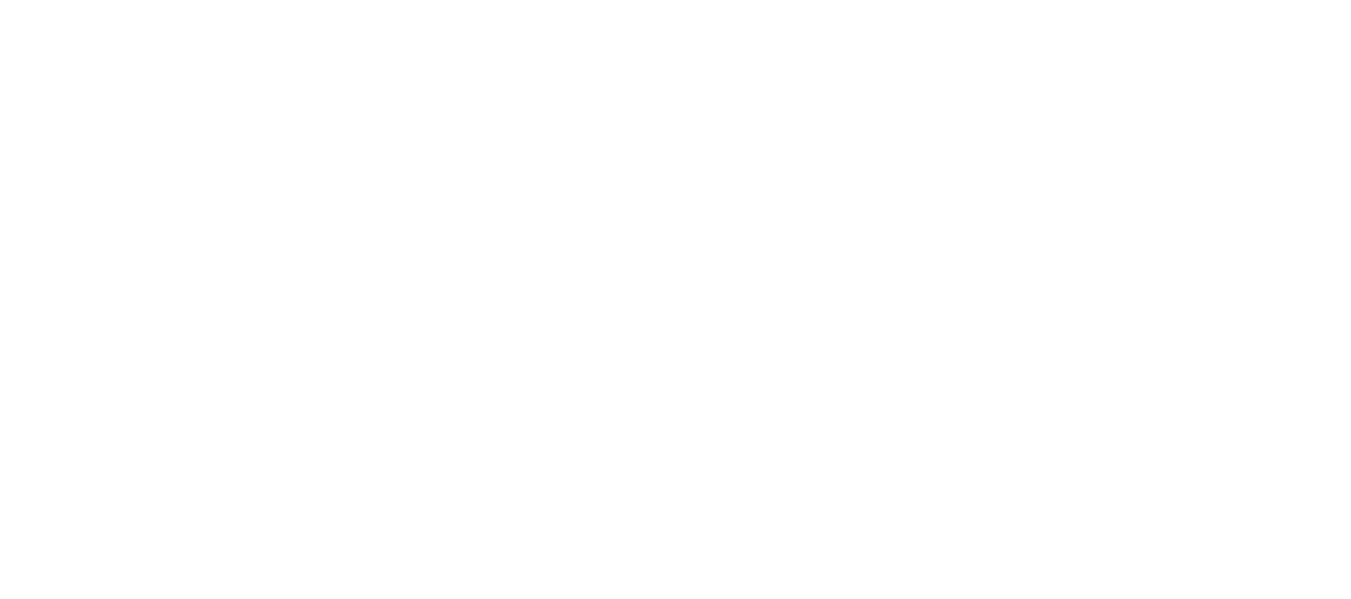 select on "**********" 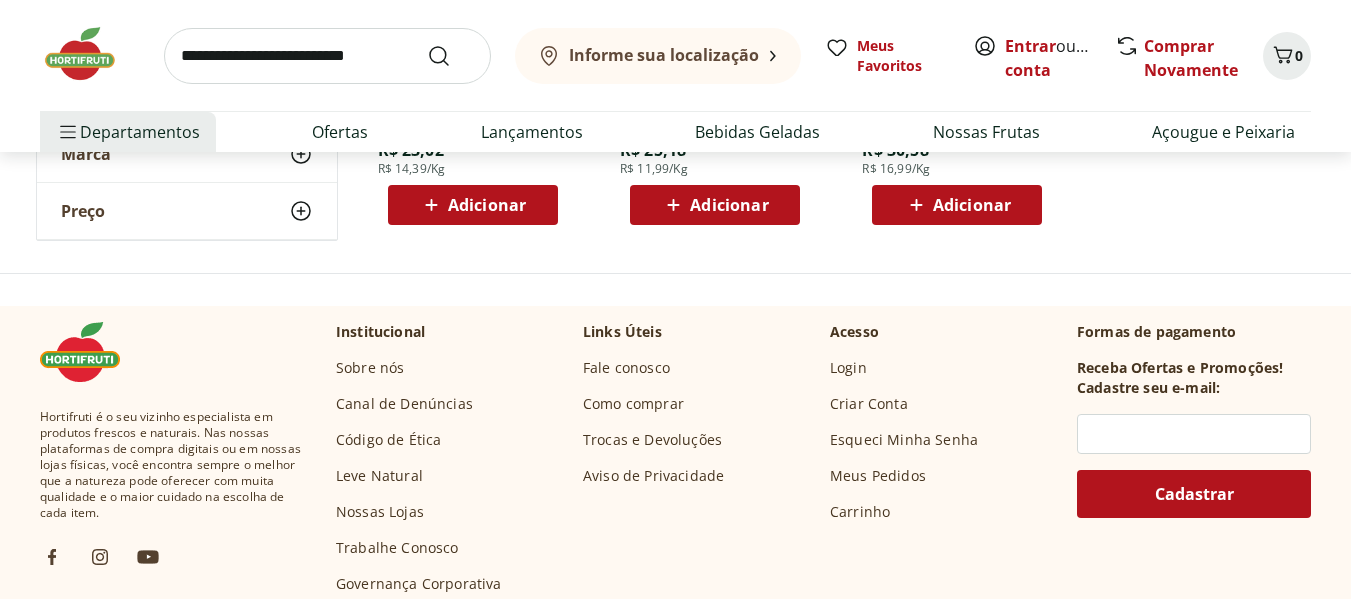 scroll, scrollTop: 56, scrollLeft: 0, axis: vertical 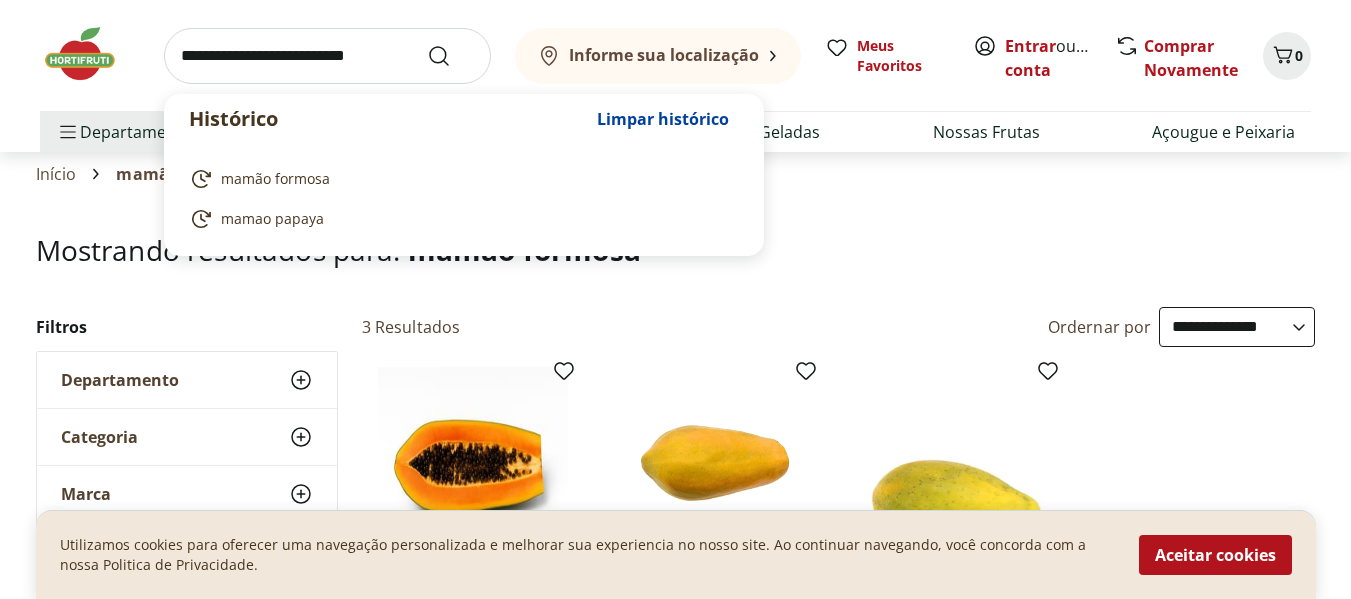 click at bounding box center (327, 56) 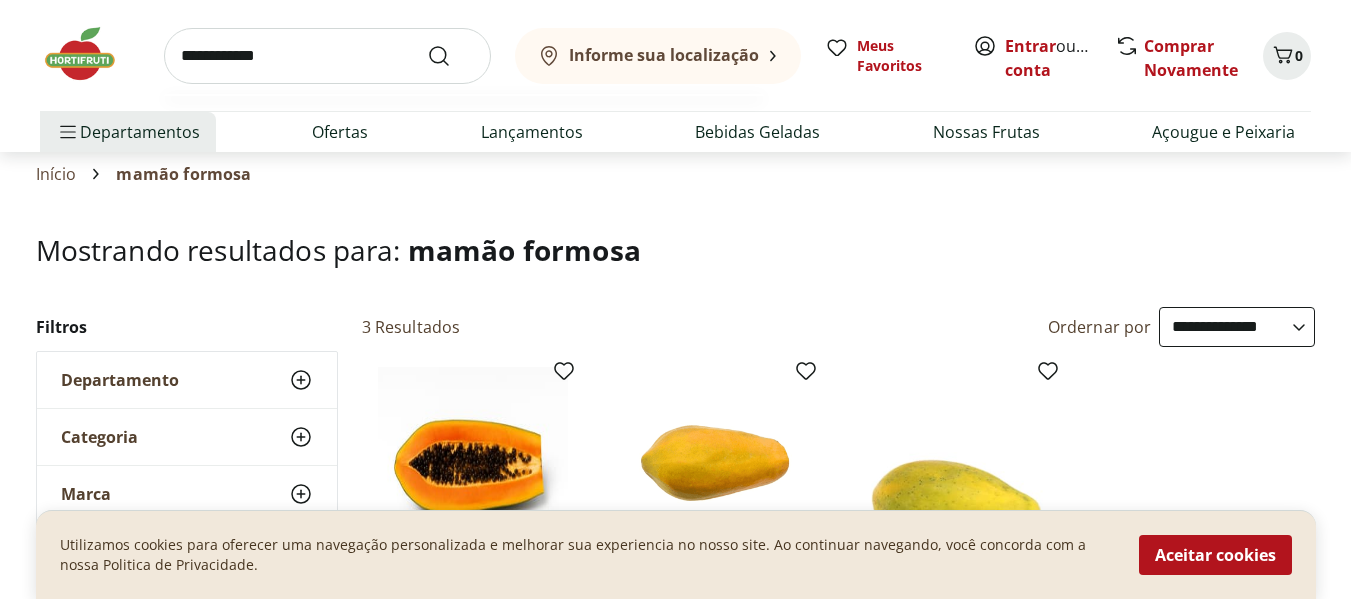 type on "**********" 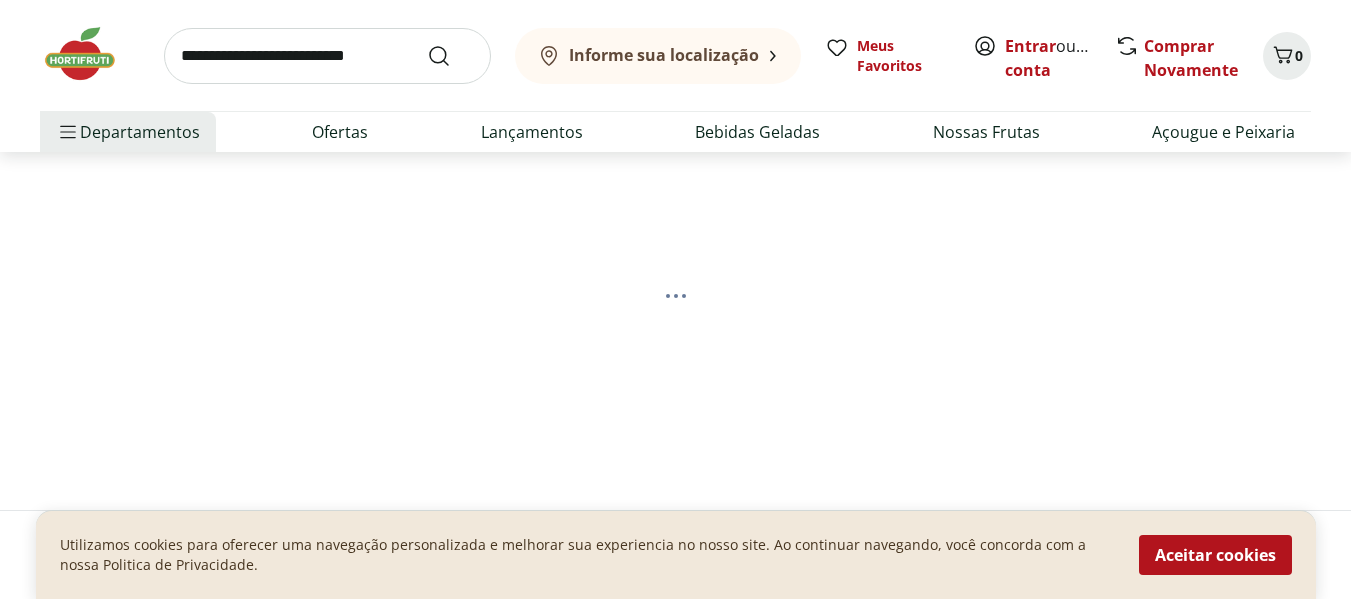 scroll, scrollTop: 0, scrollLeft: 0, axis: both 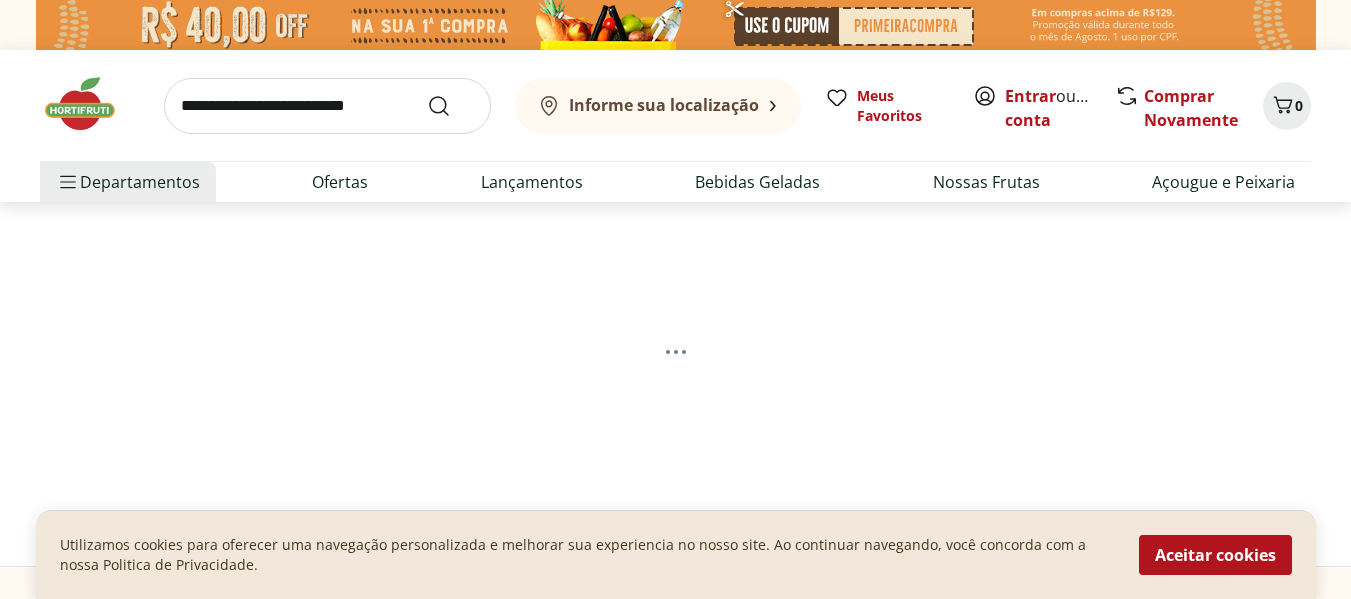 select on "**********" 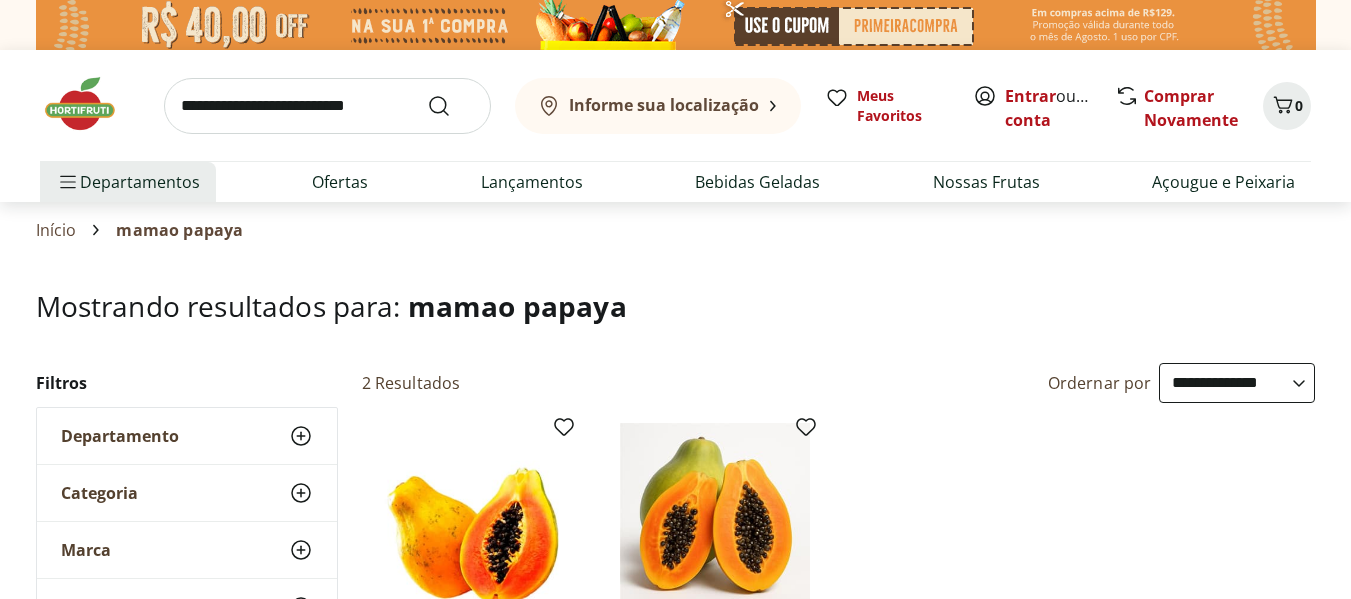 scroll, scrollTop: 239, scrollLeft: 0, axis: vertical 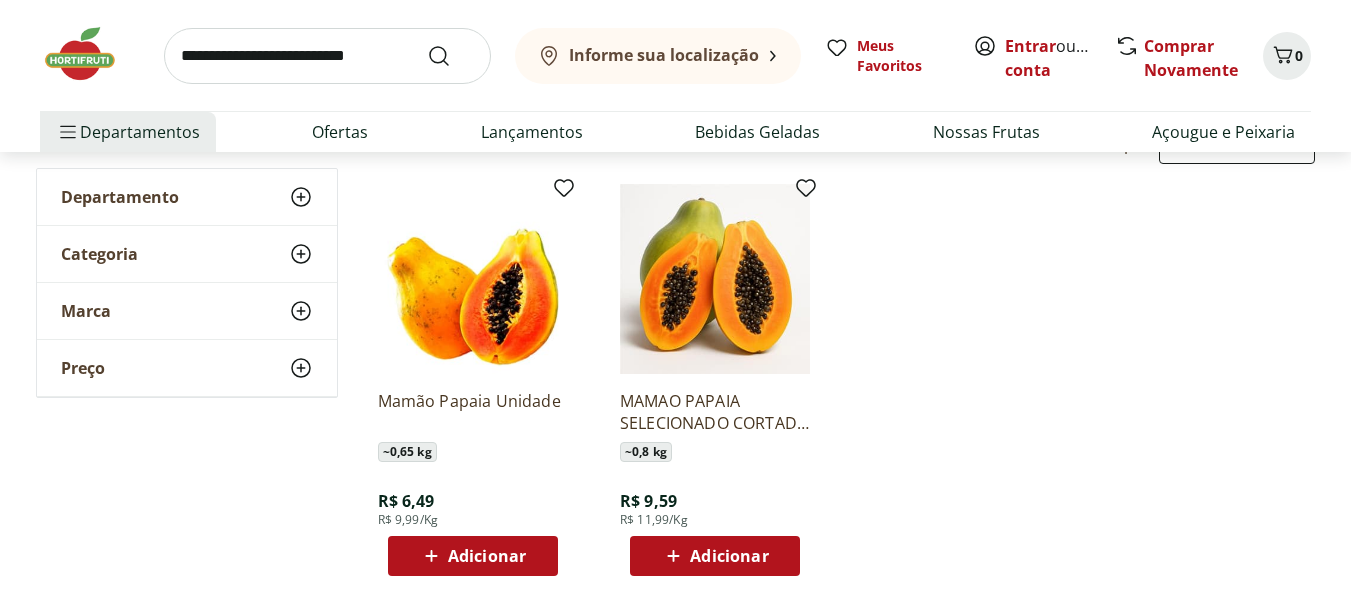 click at bounding box center (473, 279) 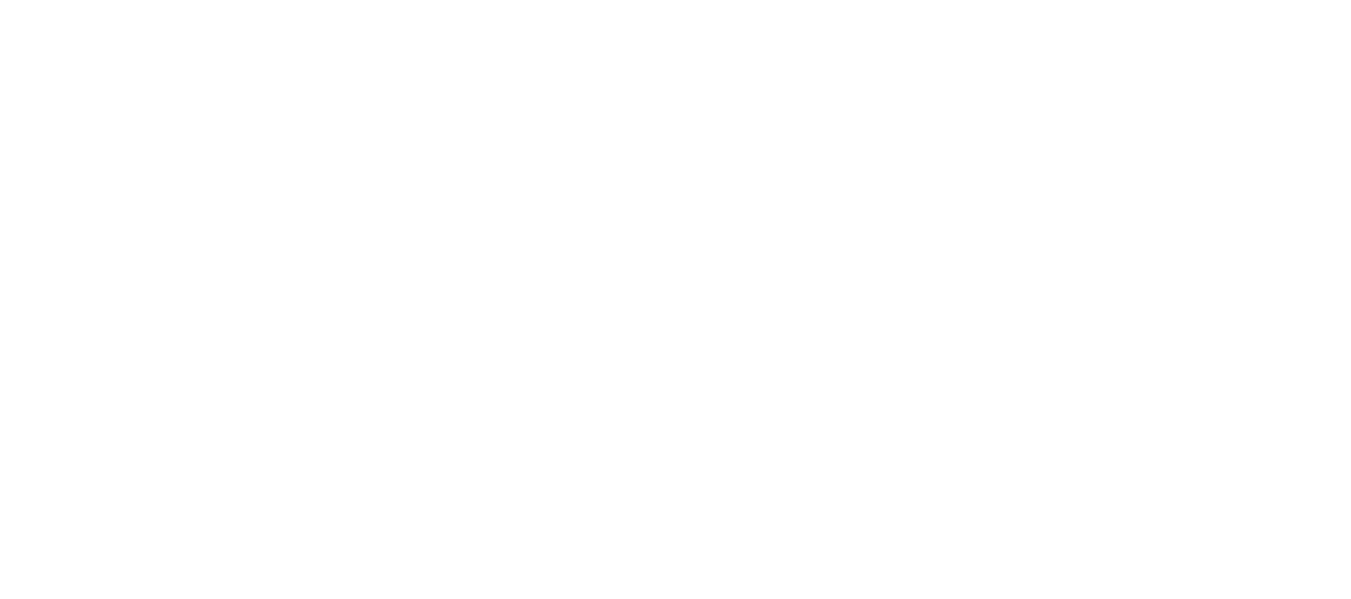 scroll, scrollTop: 0, scrollLeft: 0, axis: both 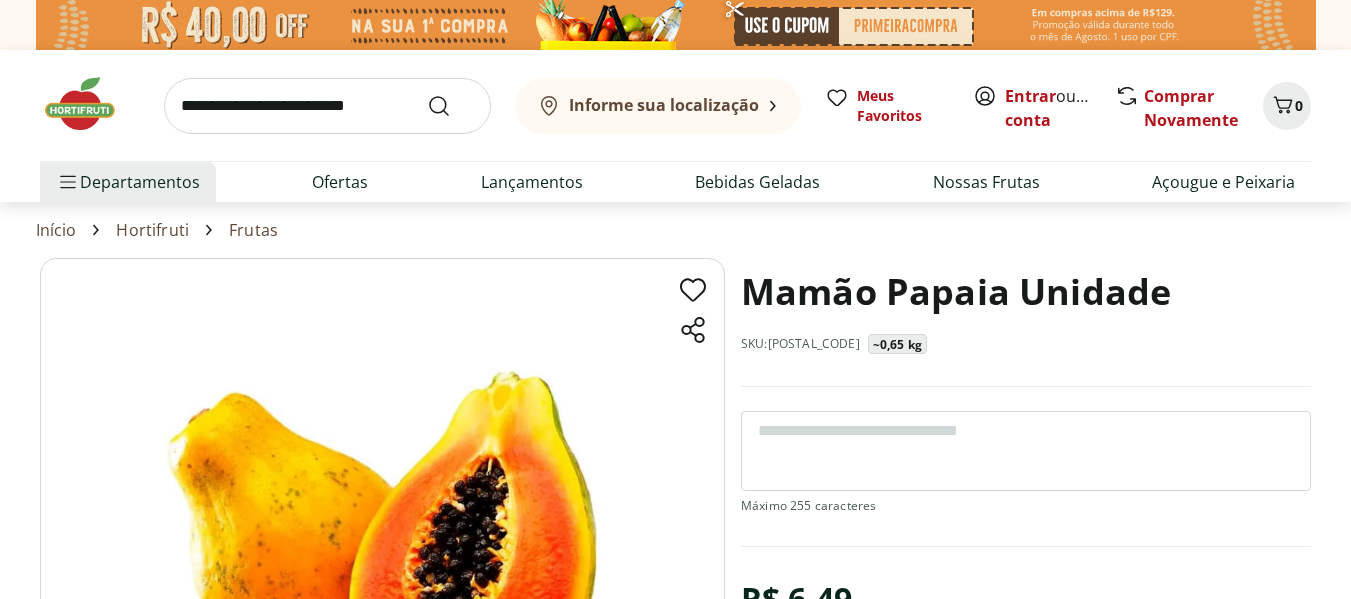 click at bounding box center [382, 498] 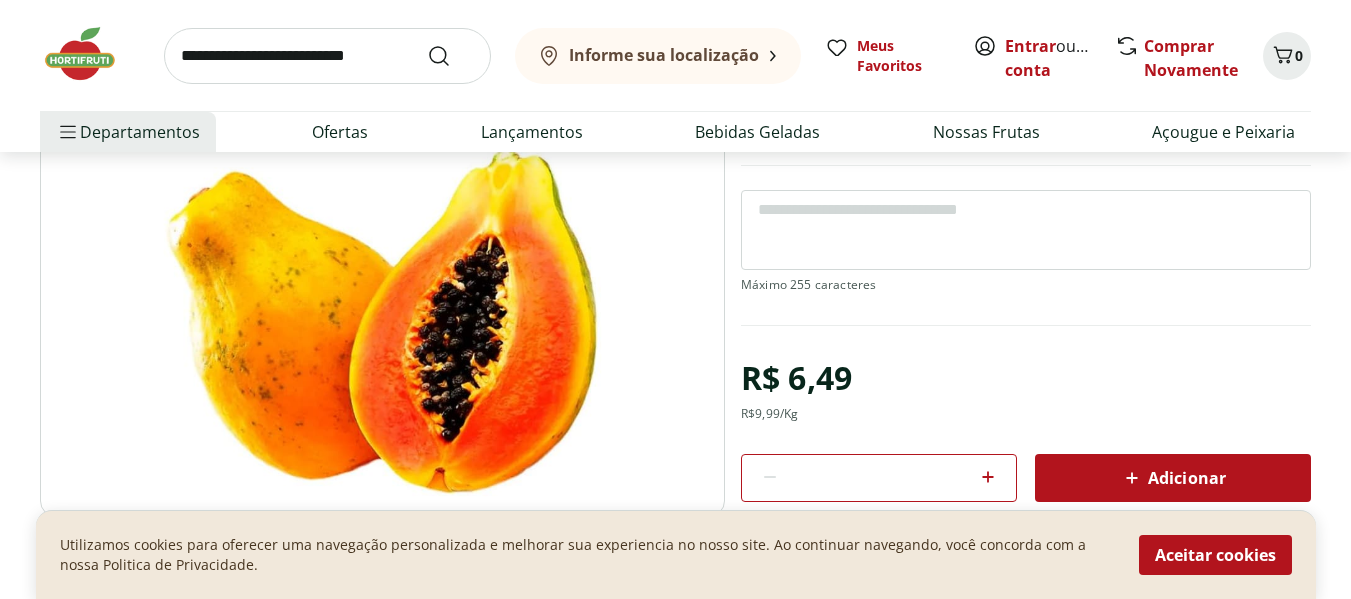 scroll, scrollTop: 282, scrollLeft: 0, axis: vertical 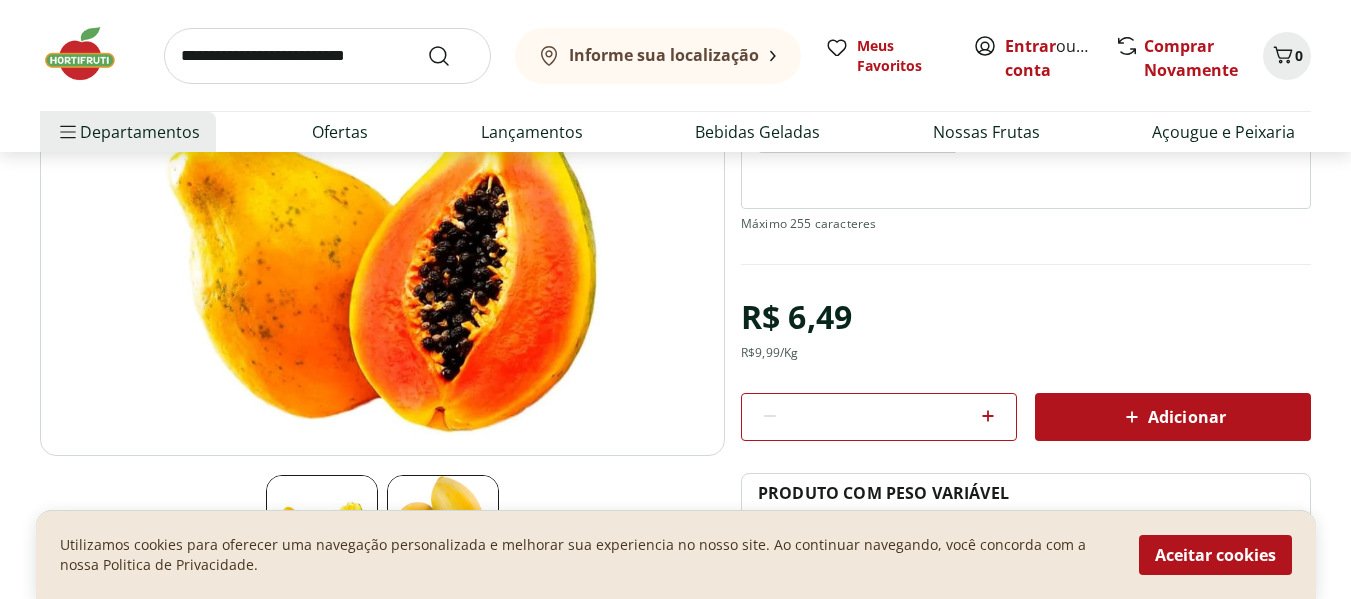 click at bounding box center (443, 531) 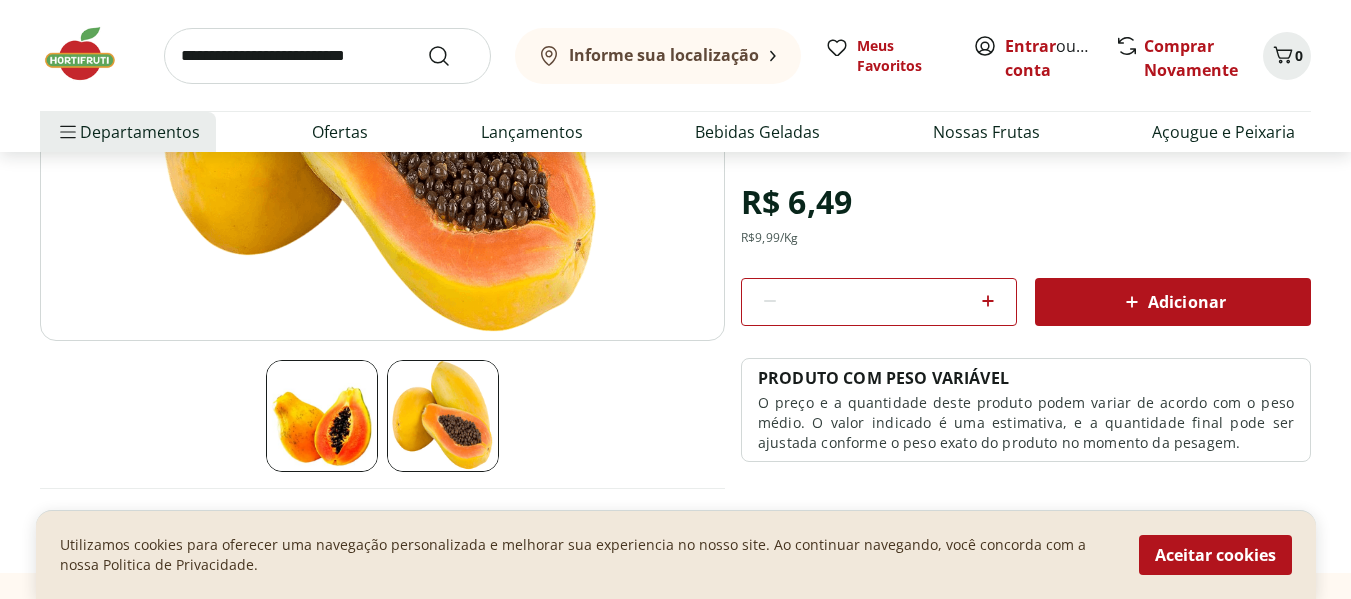 scroll, scrollTop: 307, scrollLeft: 0, axis: vertical 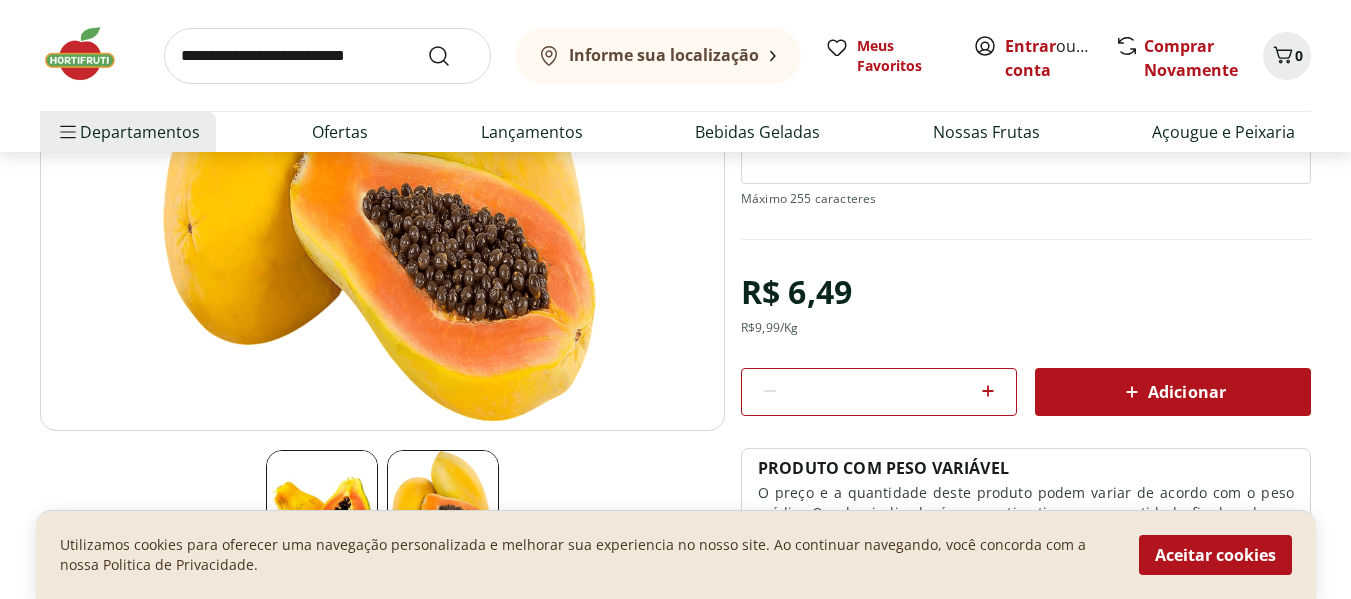 click at bounding box center (322, 506) 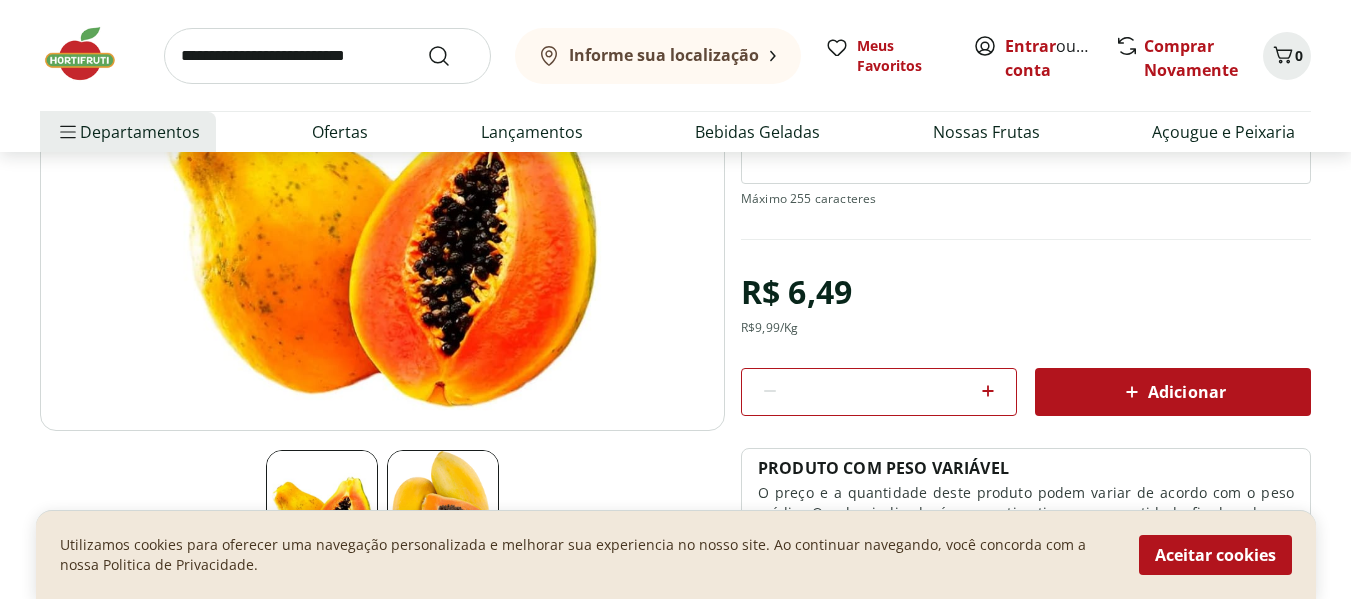 click at bounding box center (382, 191) 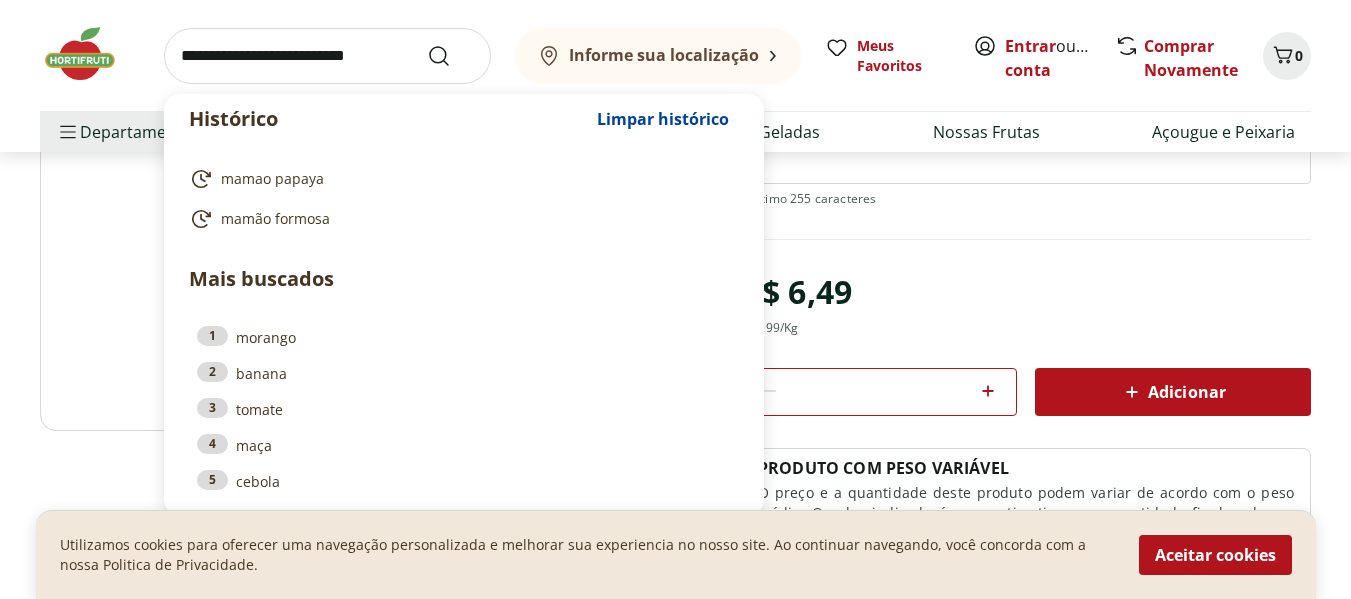 click at bounding box center (327, 56) 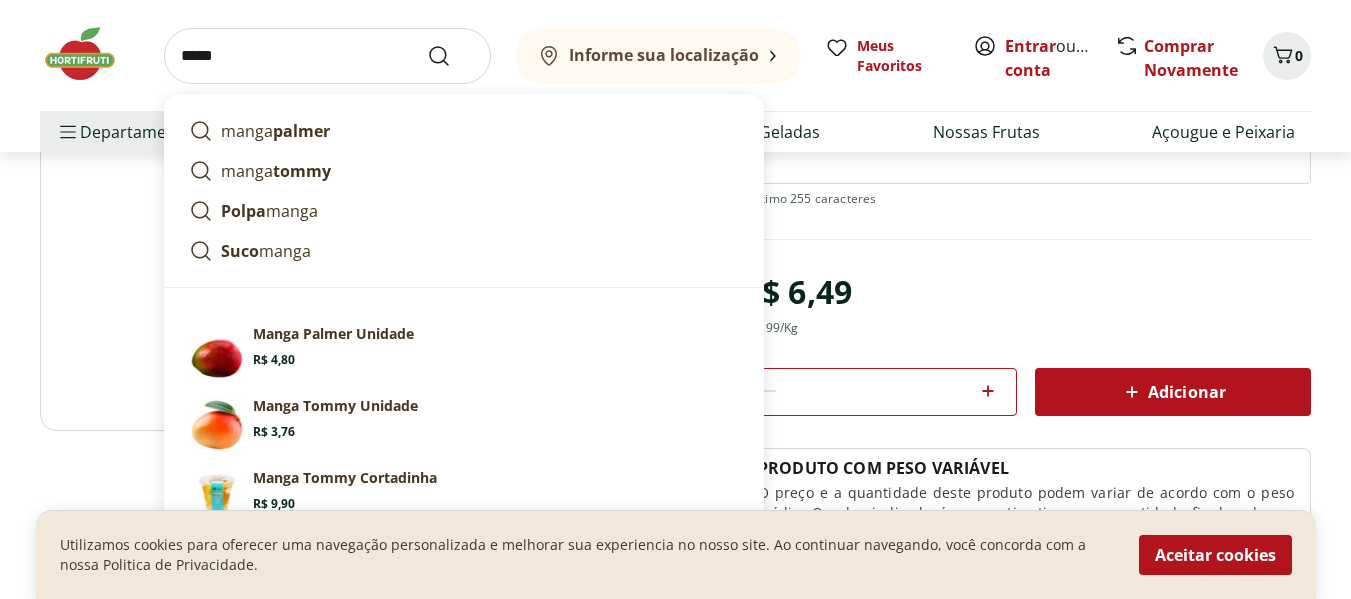 type on "*****" 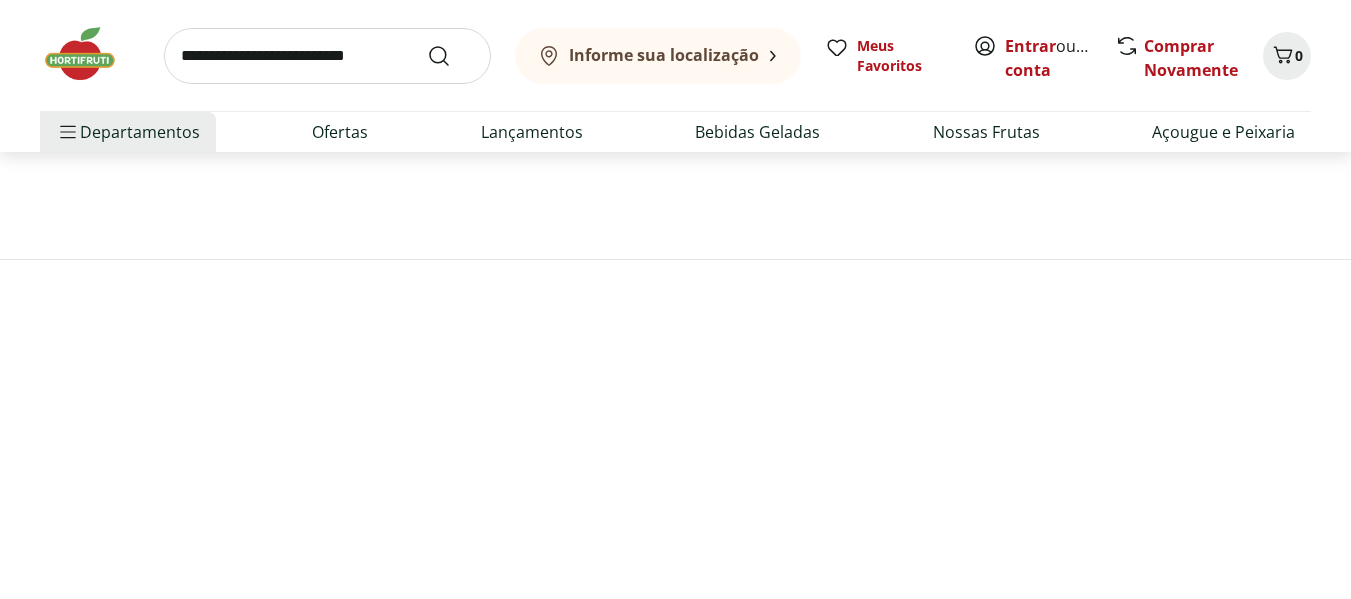 scroll, scrollTop: 0, scrollLeft: 0, axis: both 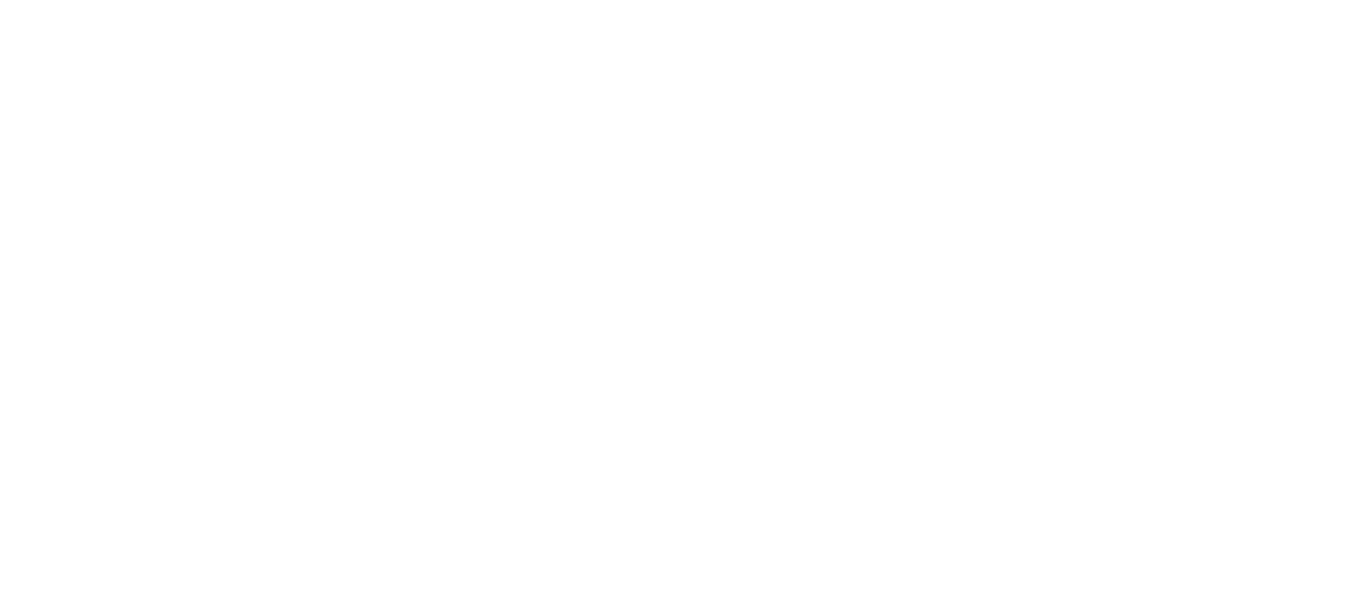 select on "**********" 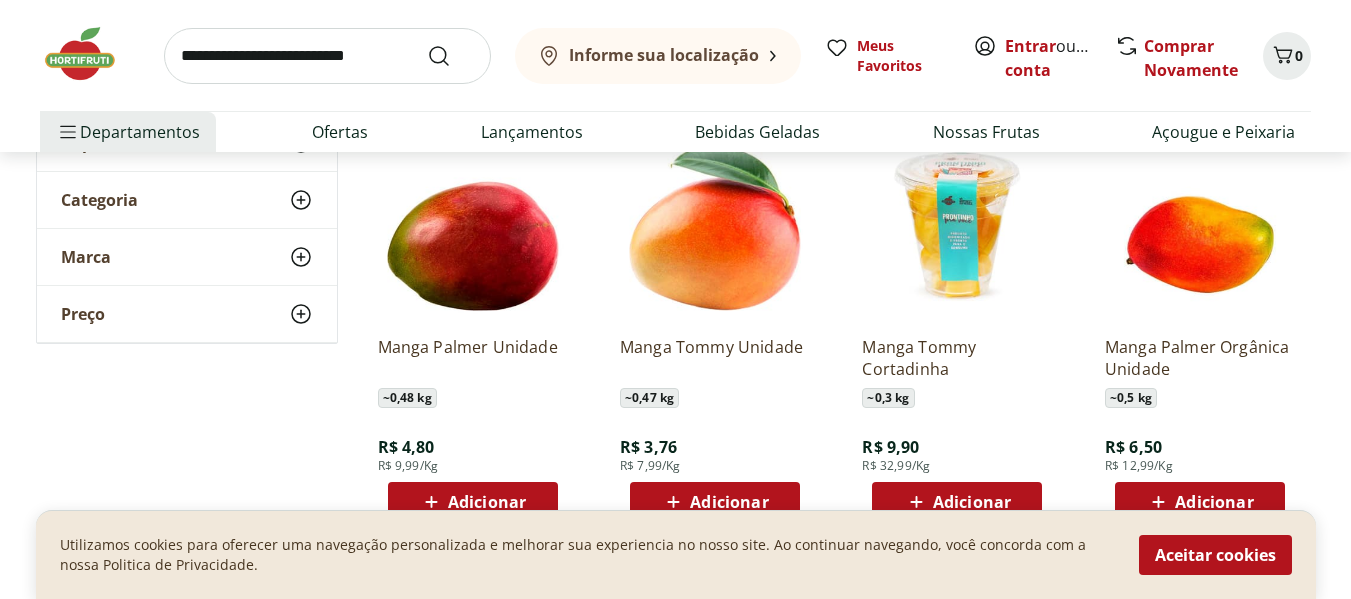 scroll, scrollTop: 228, scrollLeft: 0, axis: vertical 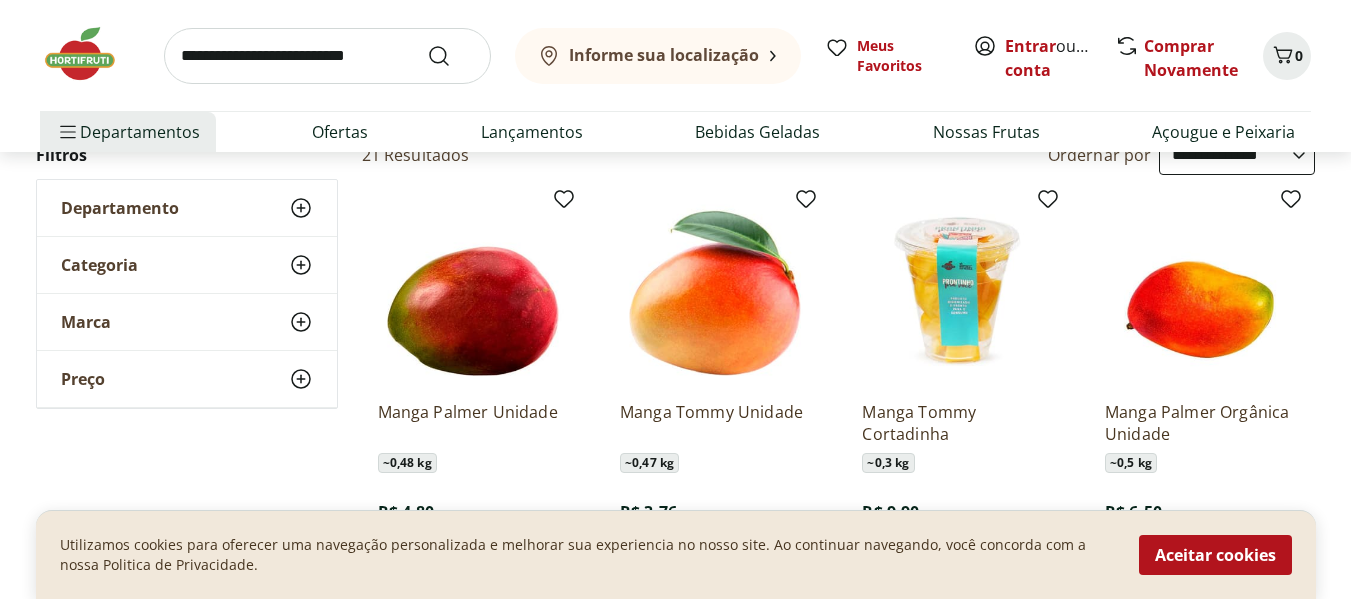click at bounding box center (473, 290) 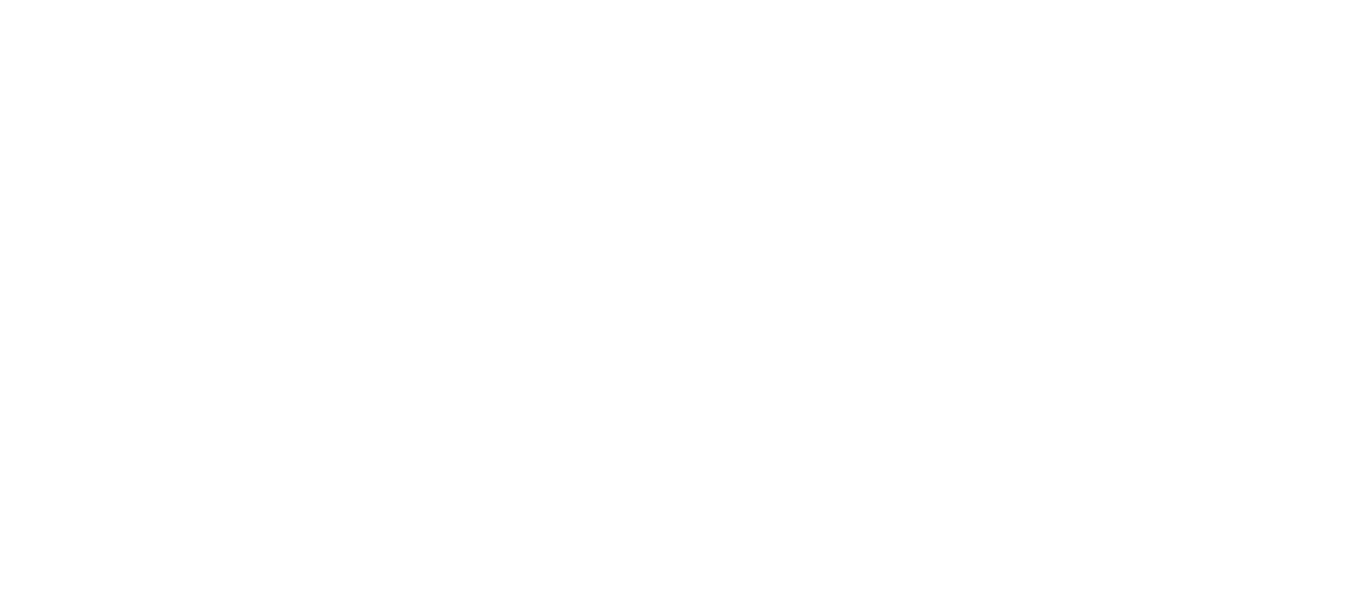 scroll, scrollTop: 0, scrollLeft: 0, axis: both 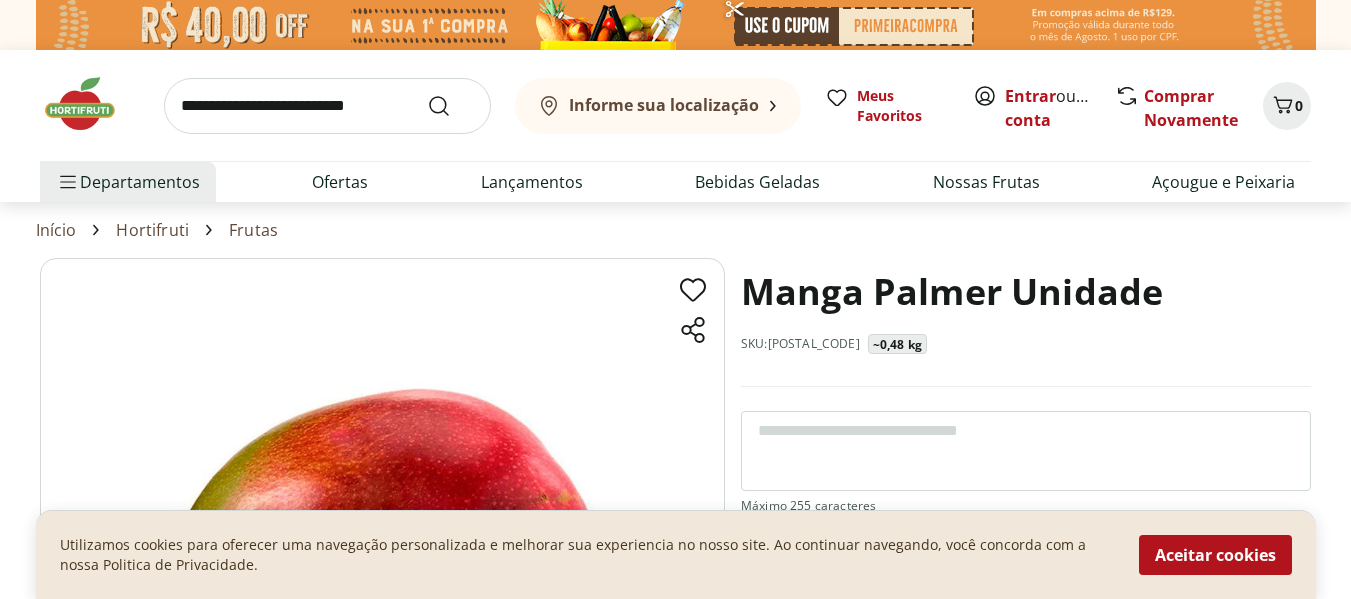click at bounding box center [382, 498] 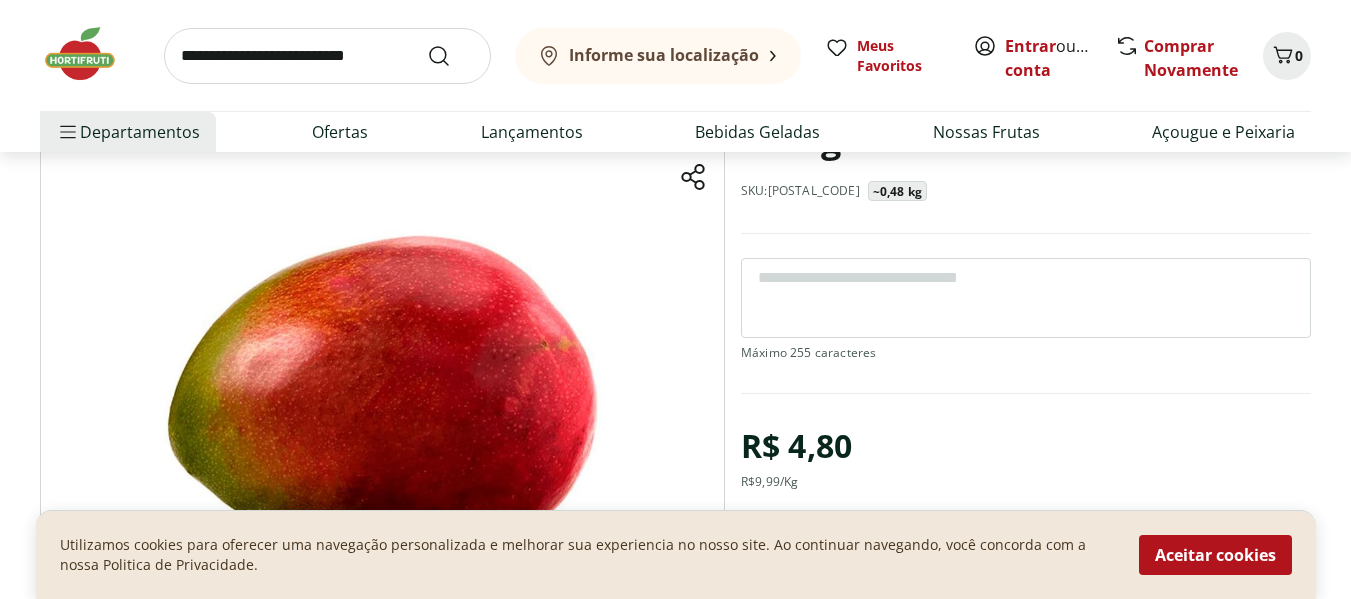 scroll, scrollTop: 282, scrollLeft: 0, axis: vertical 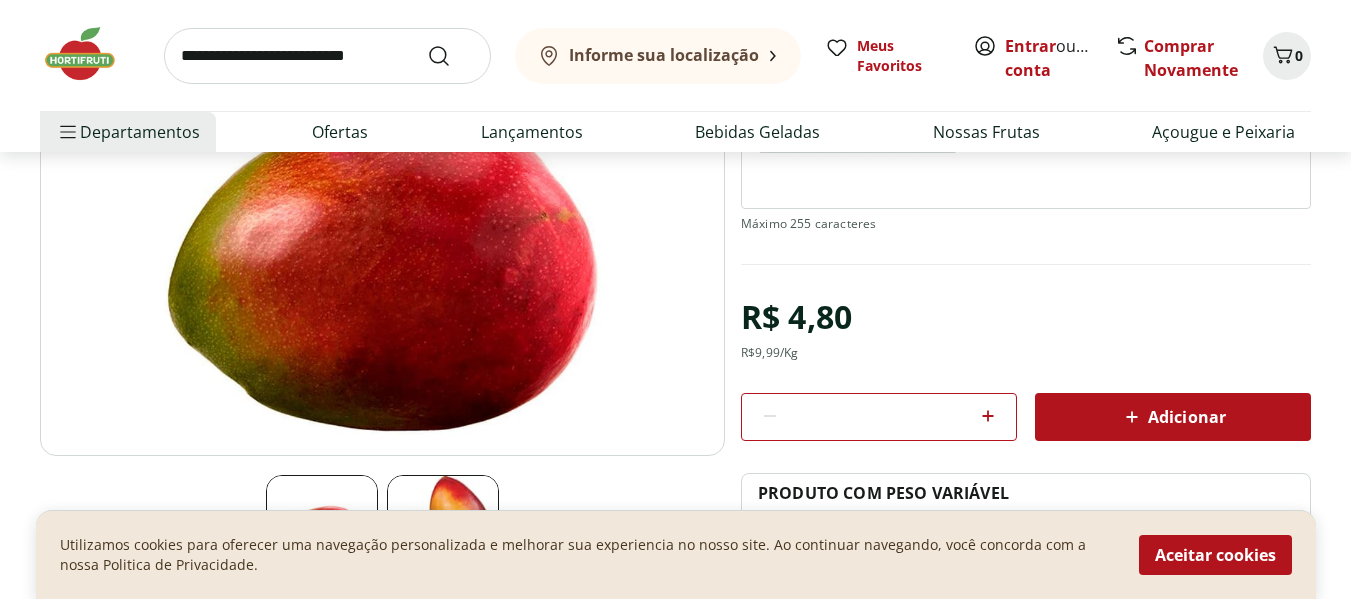 click at bounding box center [382, 216] 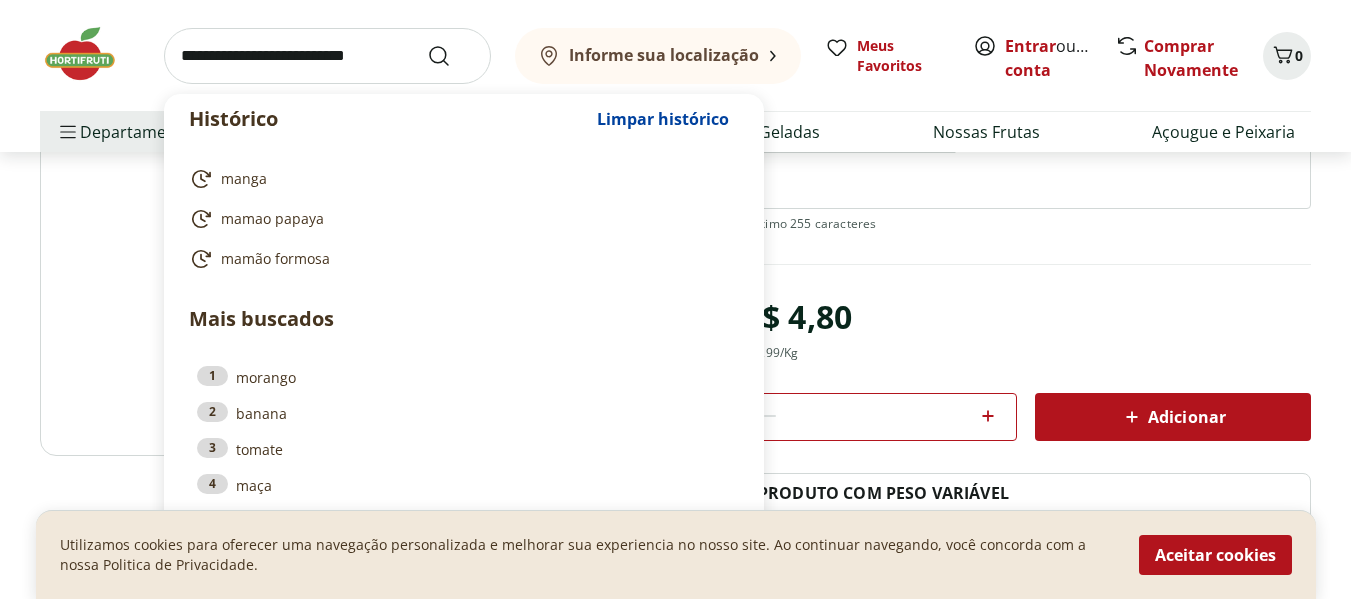 click at bounding box center (327, 56) 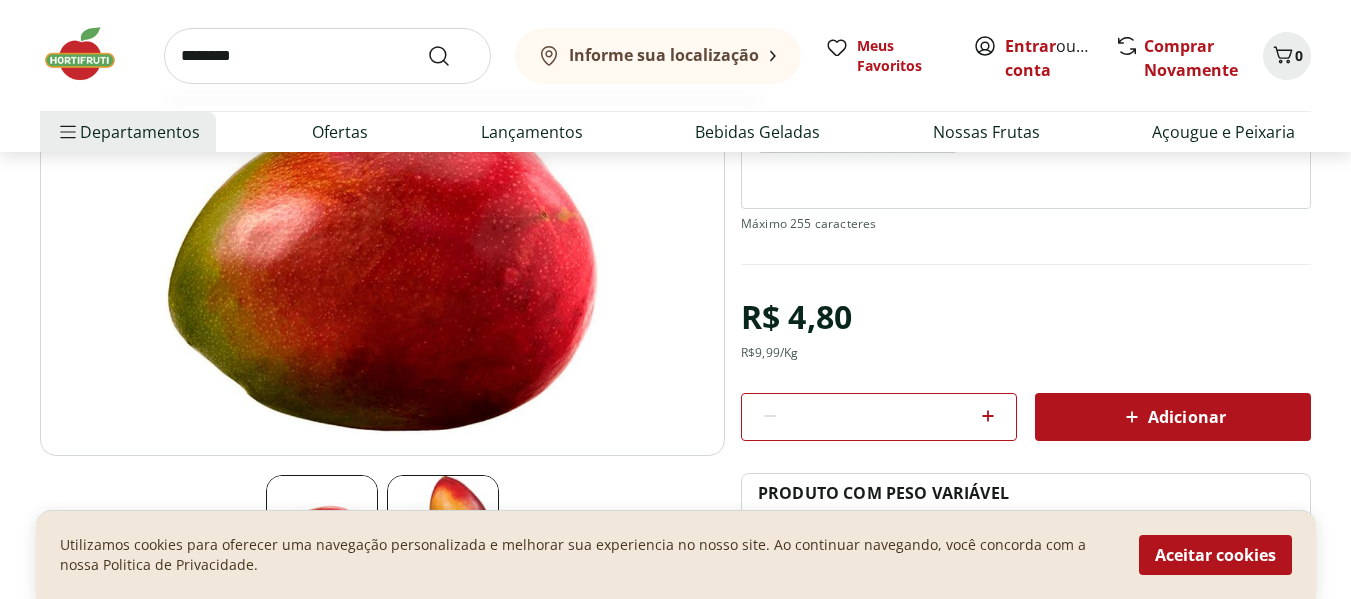 type on "********" 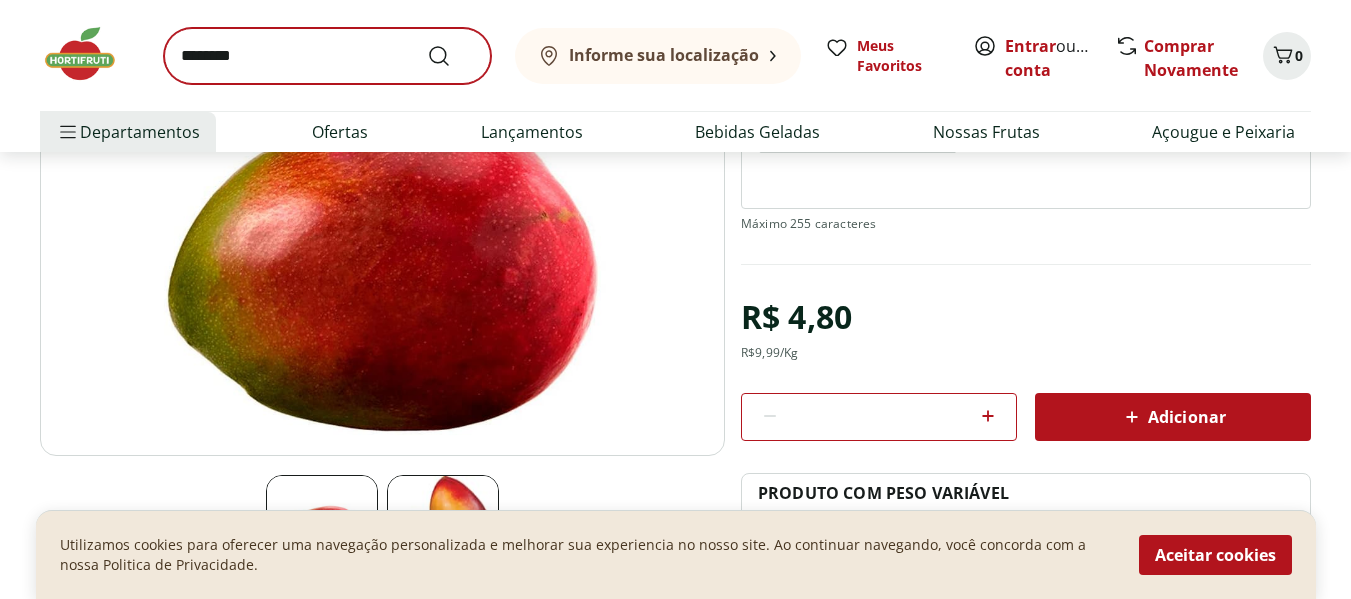 scroll, scrollTop: 0, scrollLeft: 0, axis: both 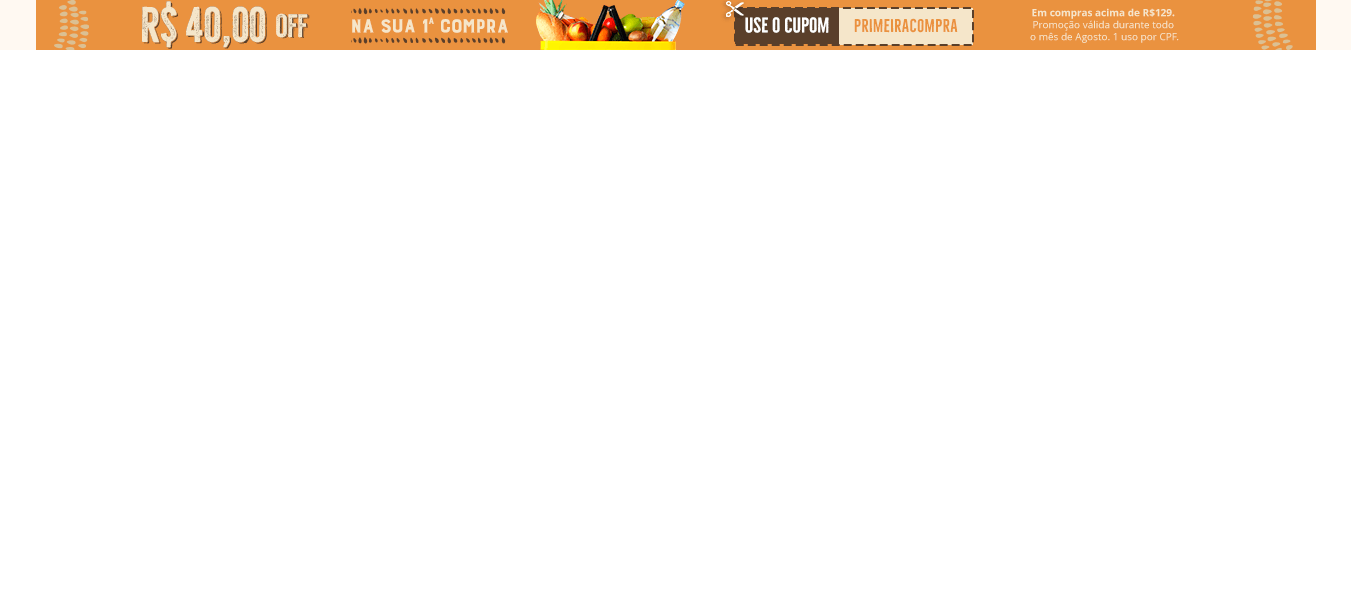 select on "**********" 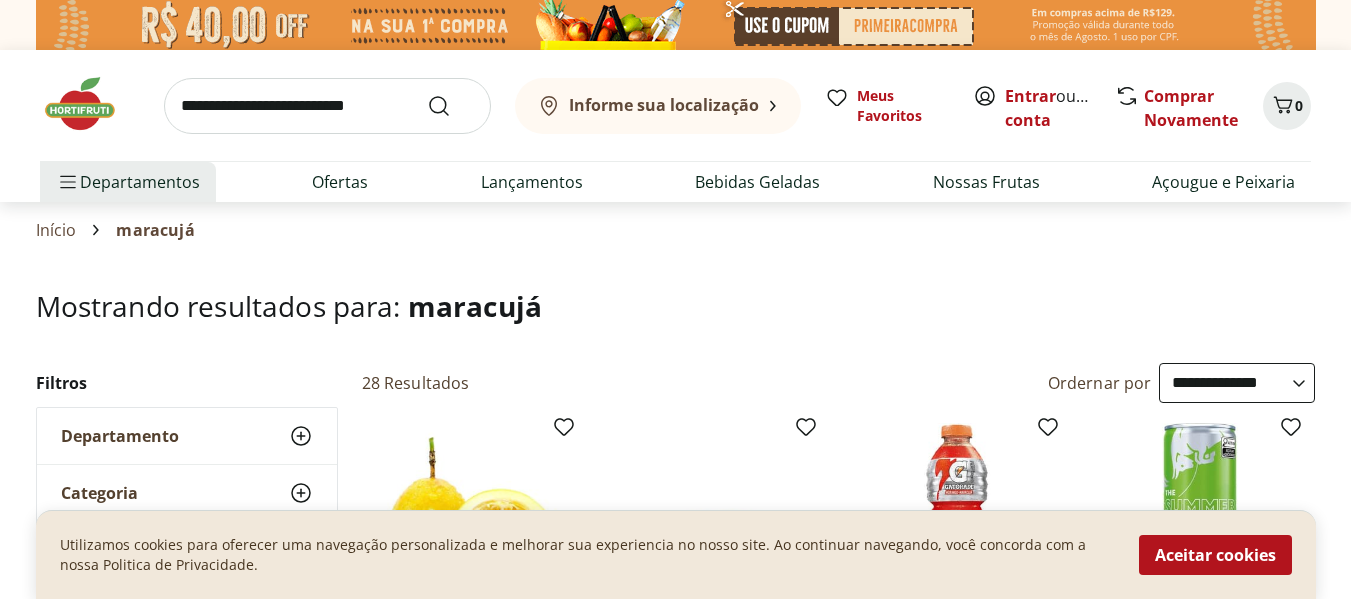 click at bounding box center [473, 518] 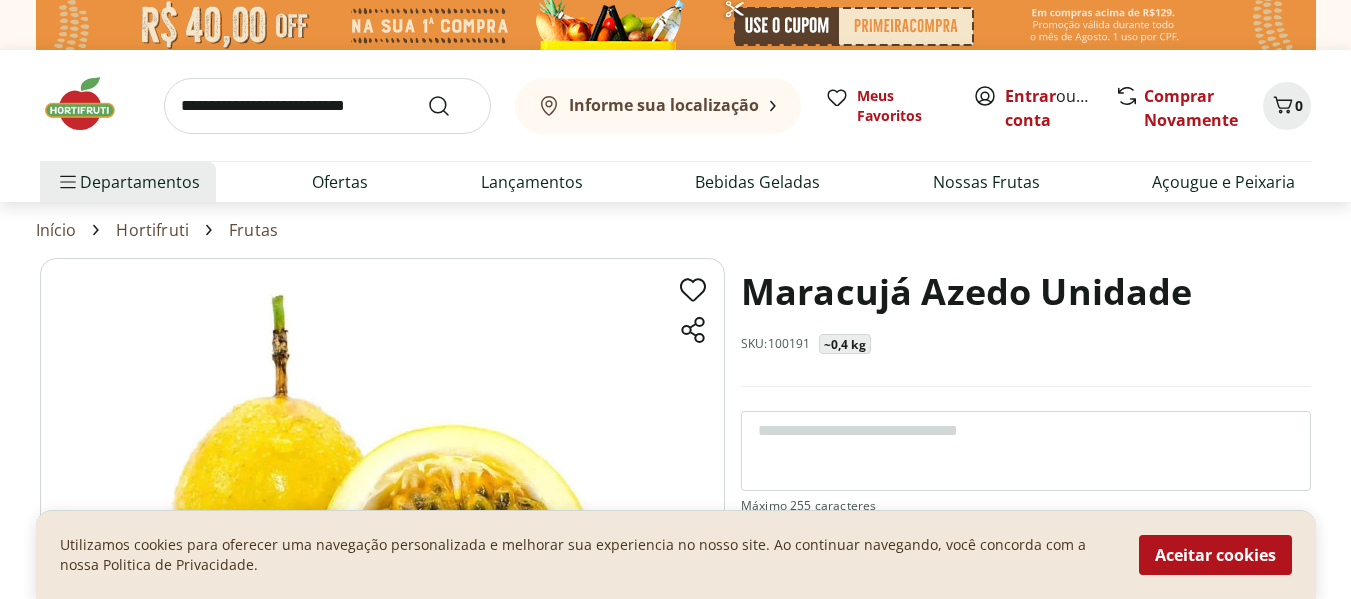 click at bounding box center [382, 498] 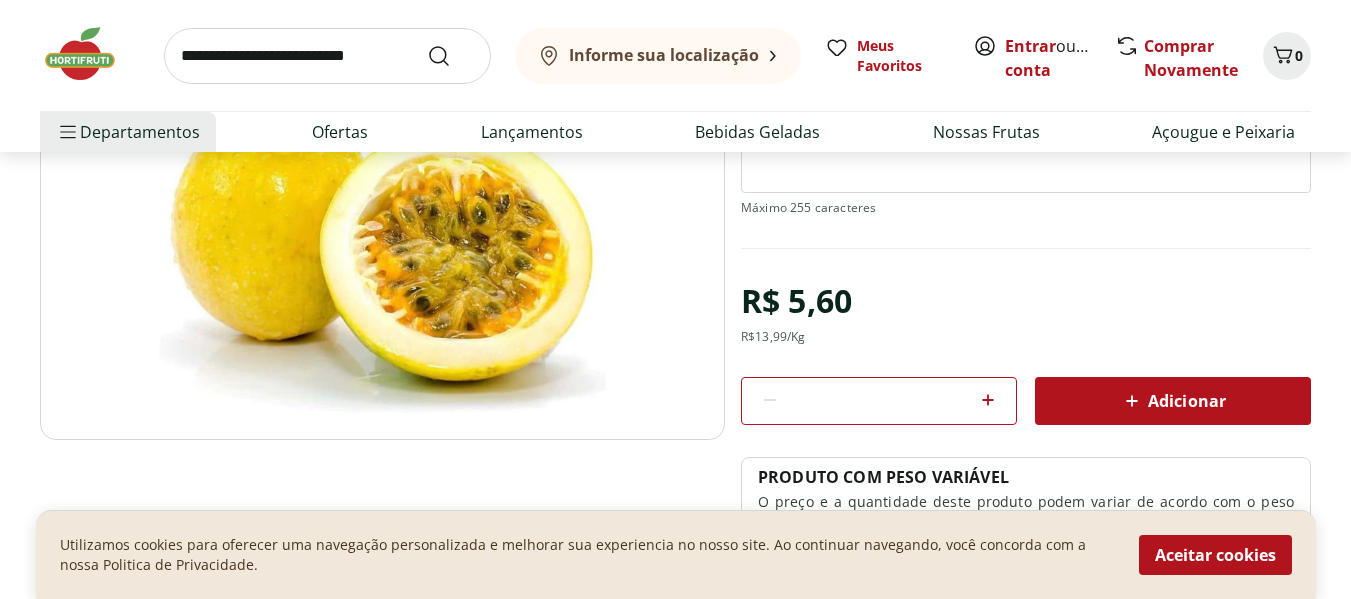scroll, scrollTop: 313, scrollLeft: 0, axis: vertical 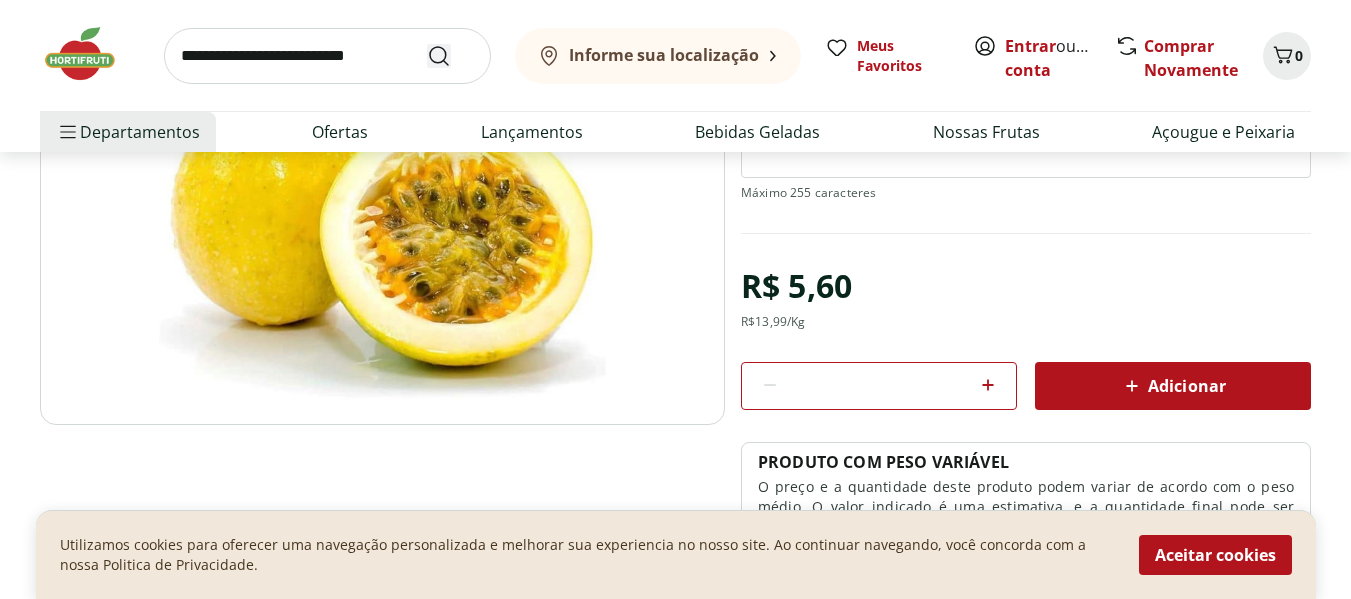 click 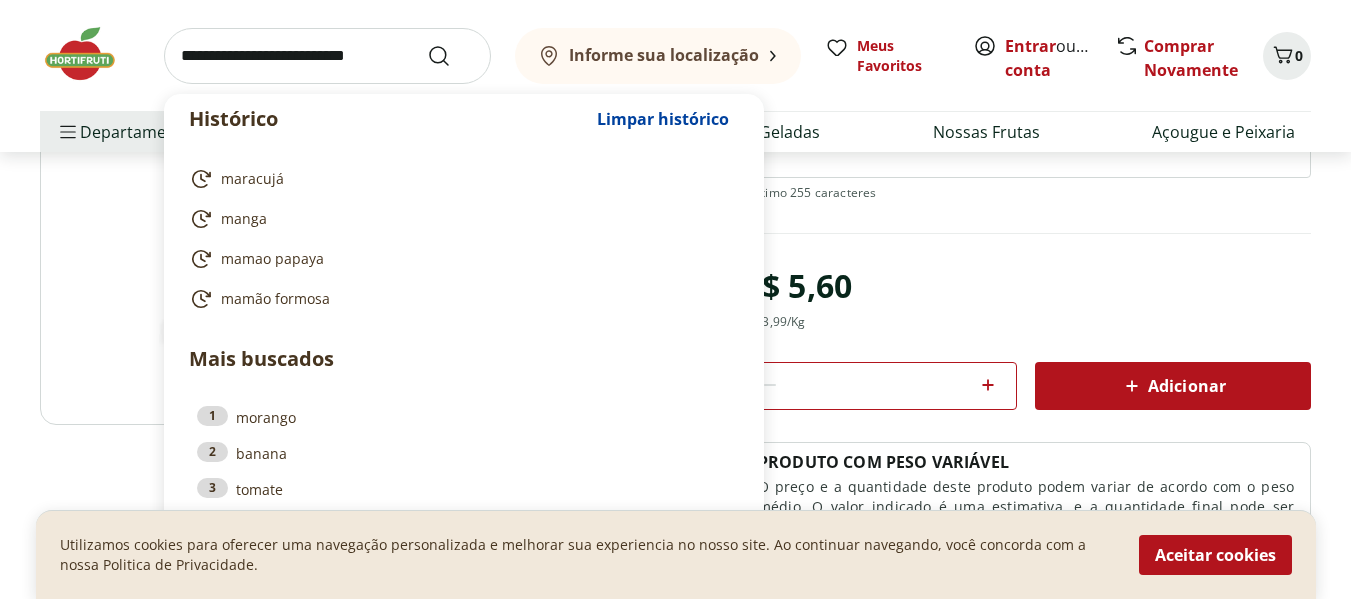 click at bounding box center (327, 56) 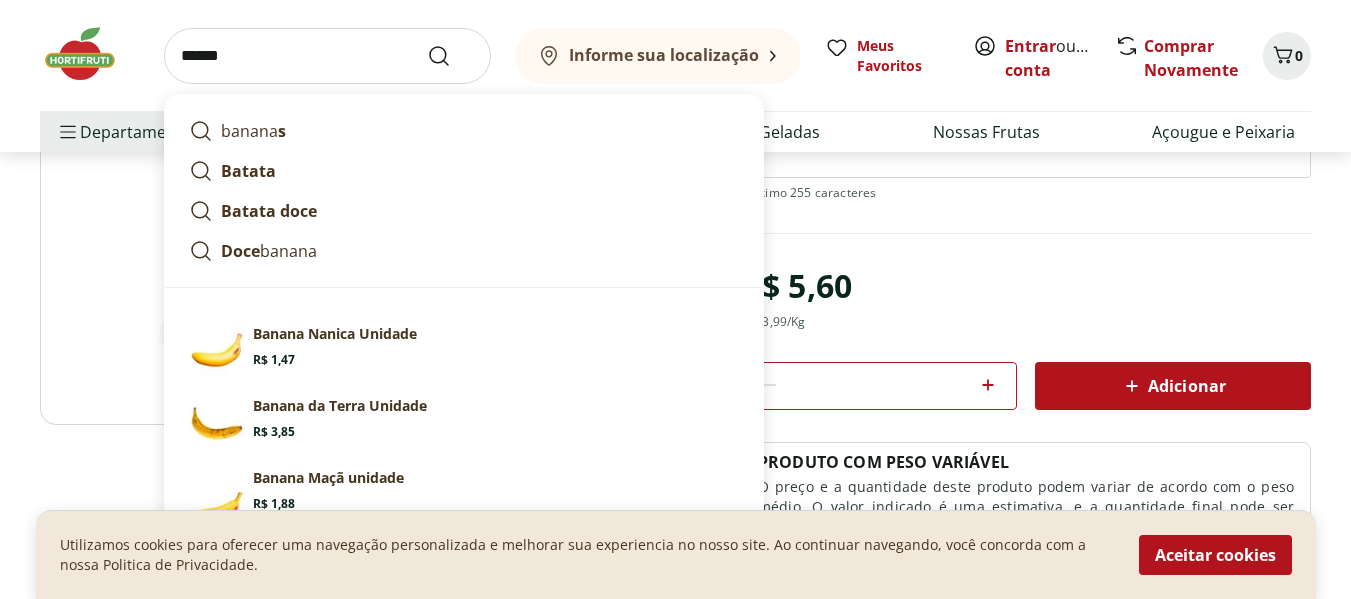 type on "******" 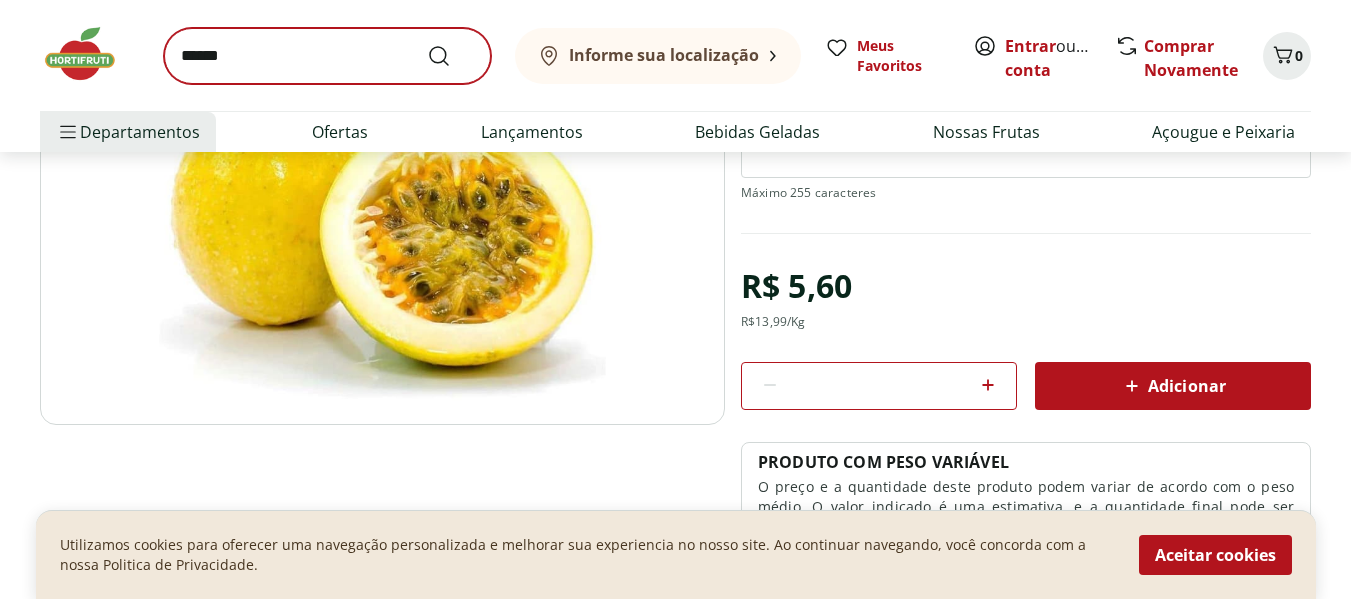 scroll, scrollTop: 0, scrollLeft: 0, axis: both 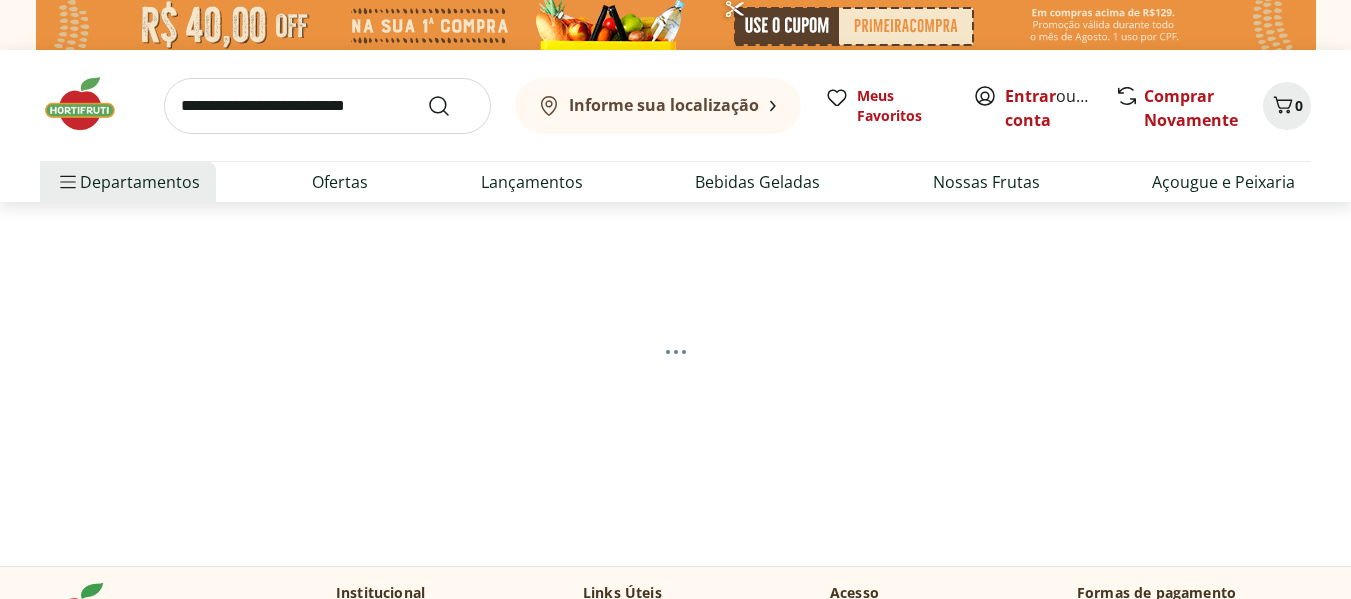 select on "**********" 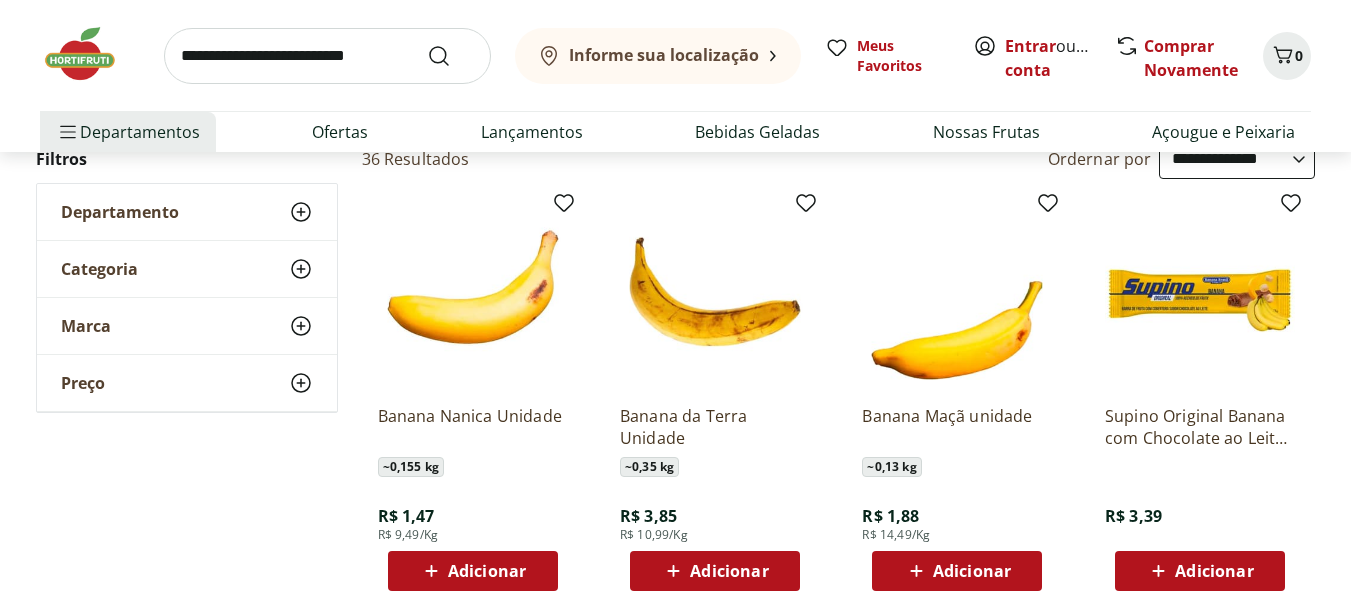 scroll, scrollTop: 247, scrollLeft: 0, axis: vertical 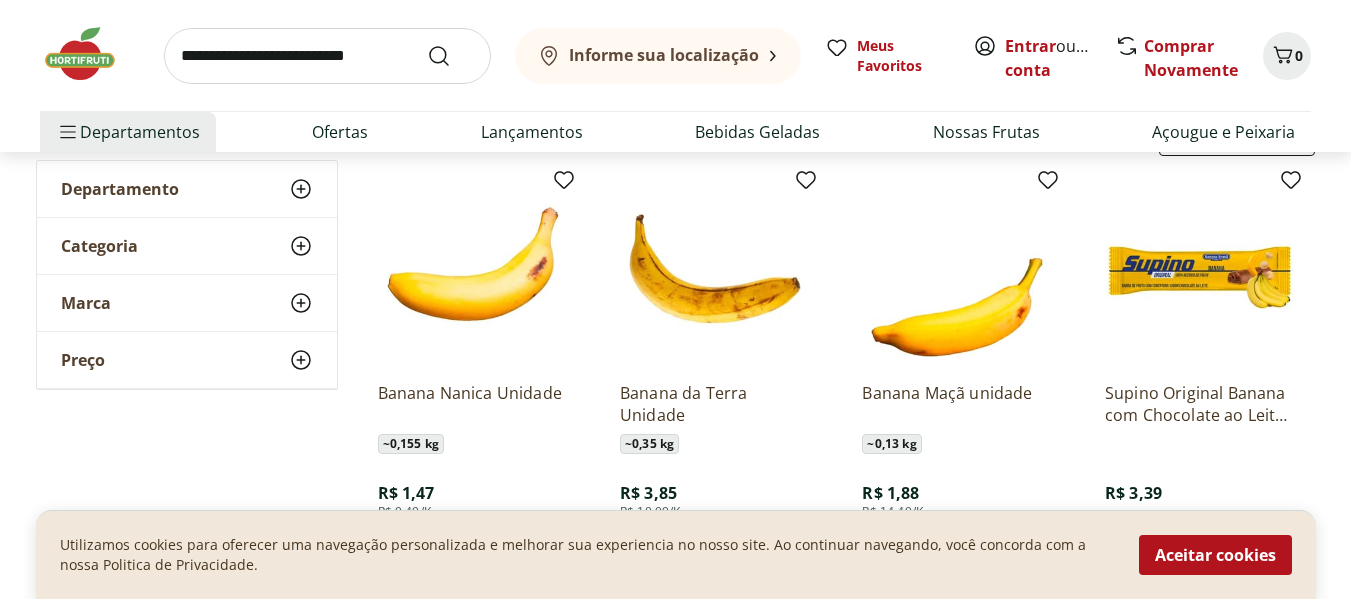 click at bounding box center [473, 271] 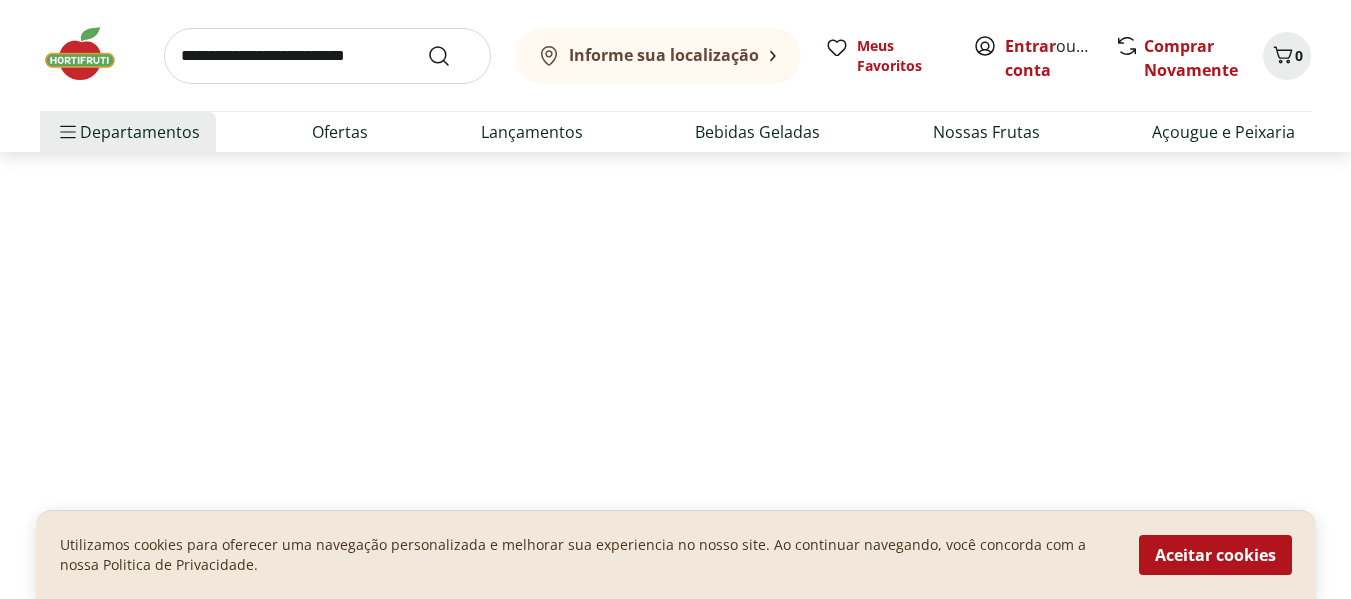 scroll, scrollTop: 0, scrollLeft: 0, axis: both 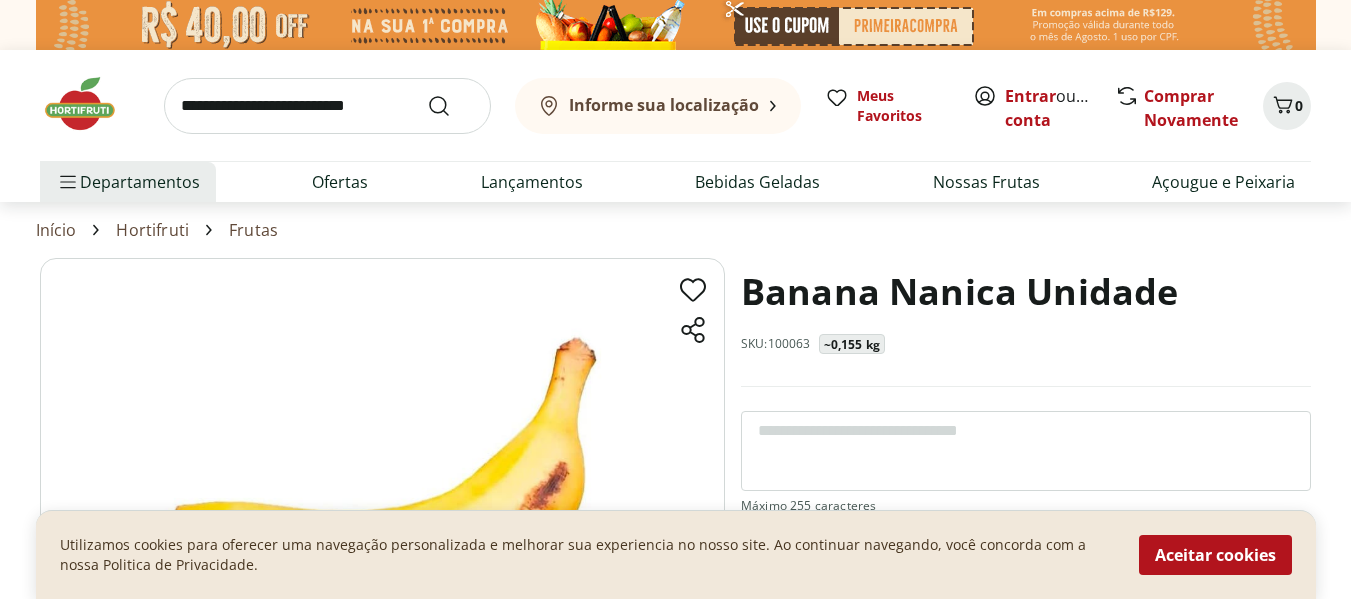click at bounding box center [382, 498] 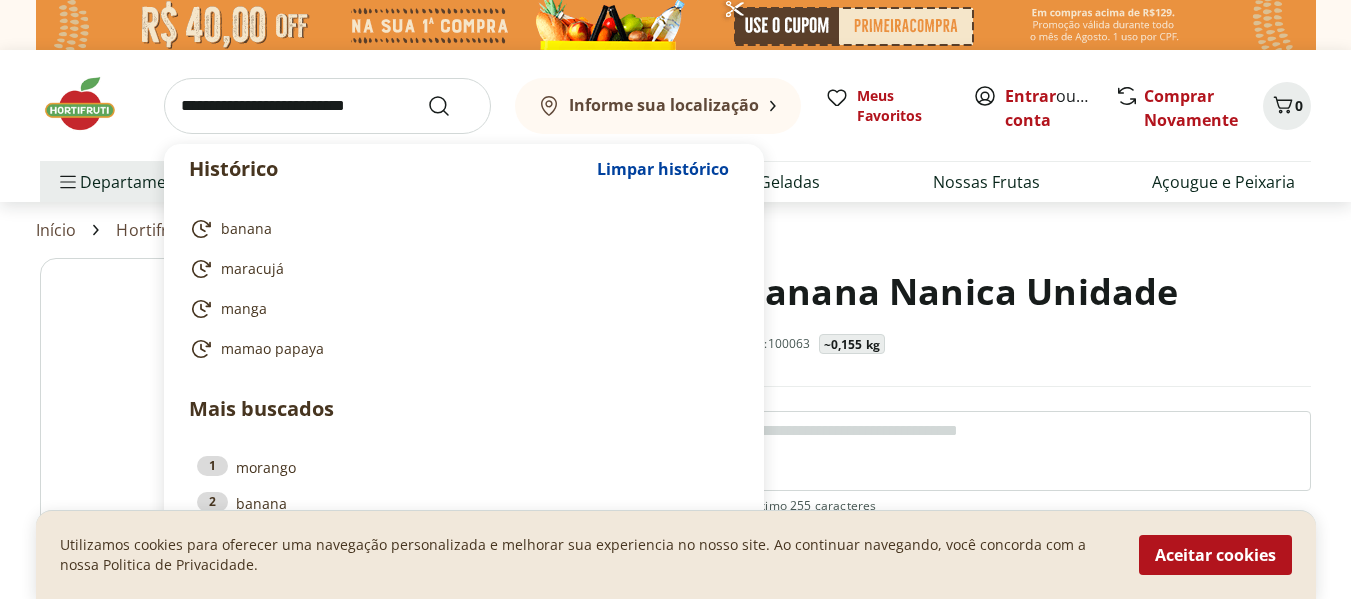 click at bounding box center [327, 106] 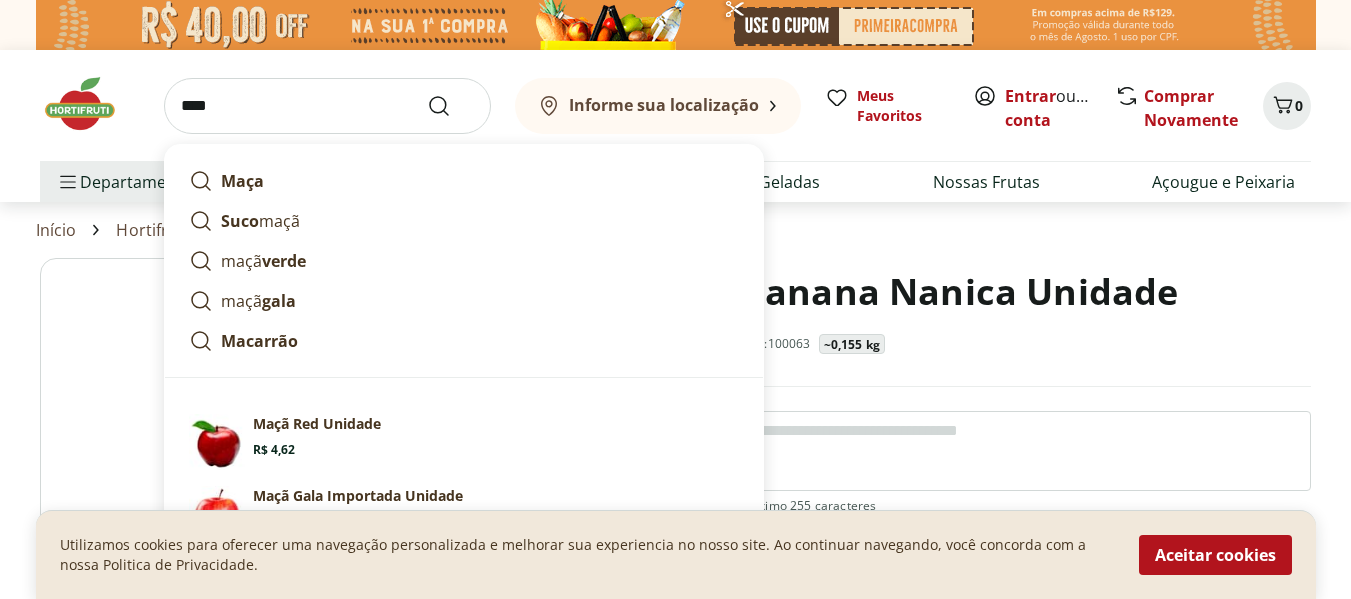 type on "****" 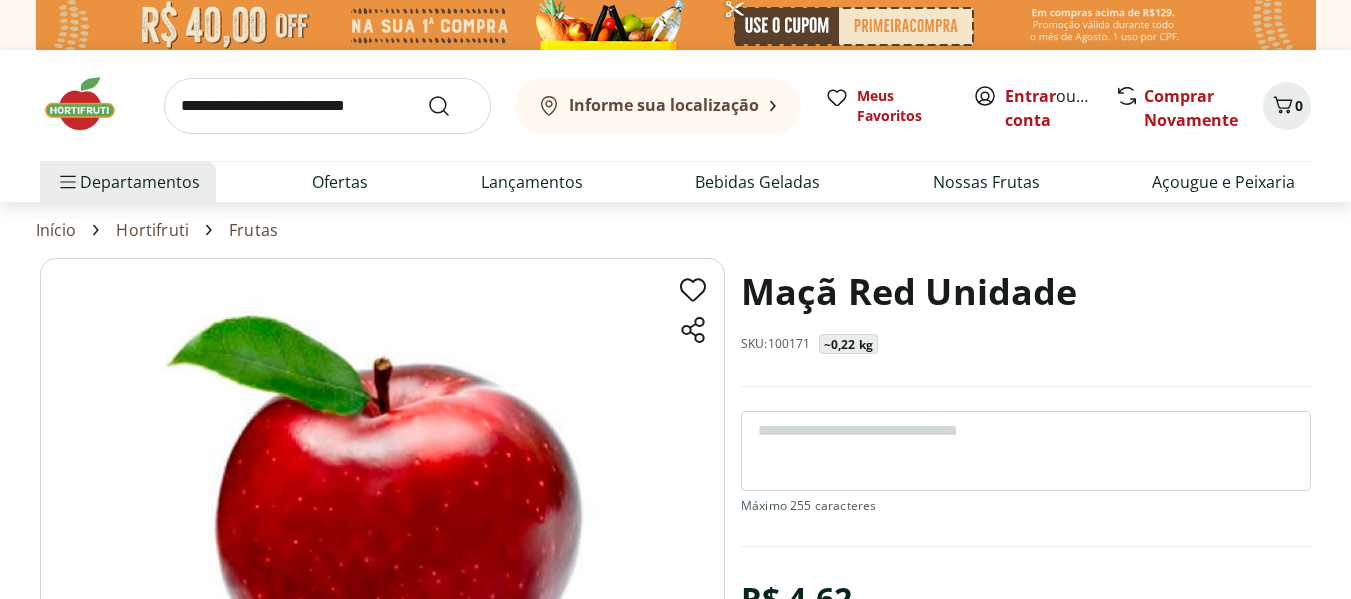 scroll, scrollTop: 0, scrollLeft: 0, axis: both 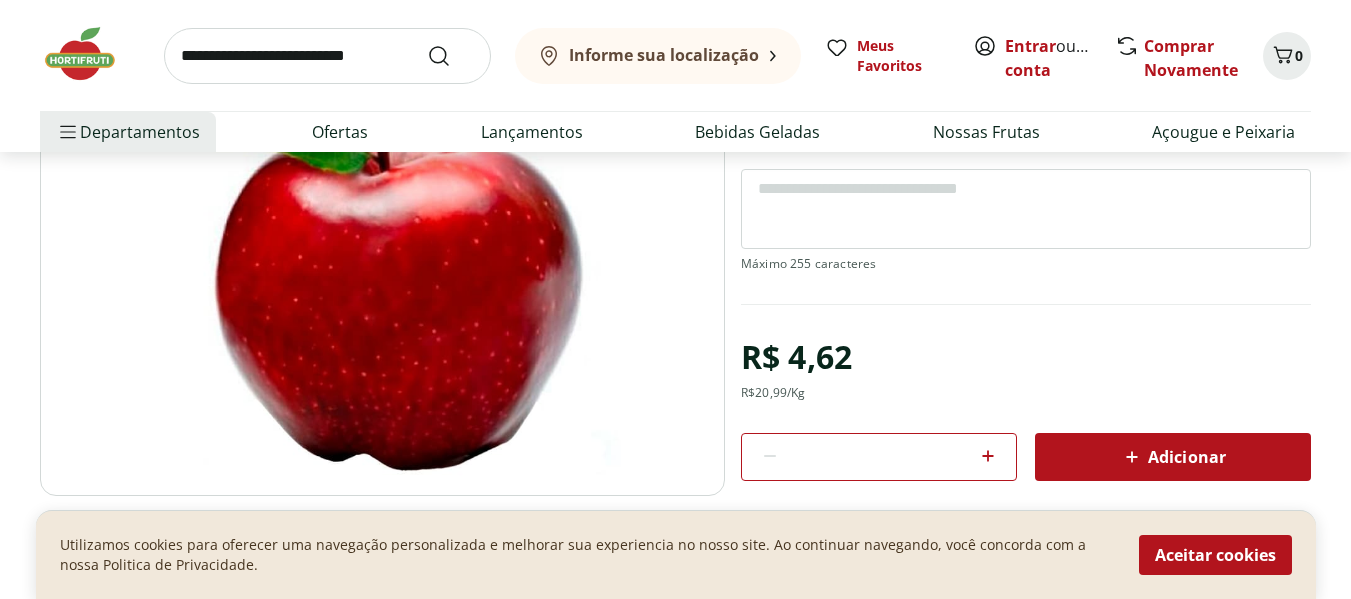 click at bounding box center [382, 256] 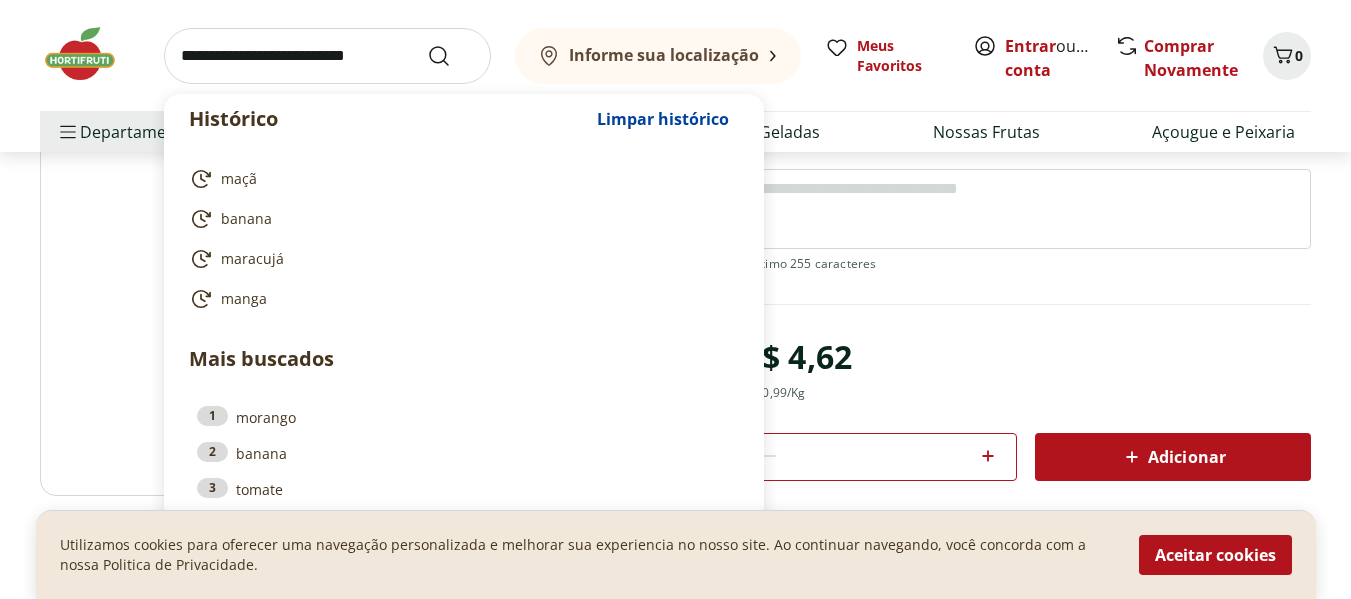 click at bounding box center (327, 56) 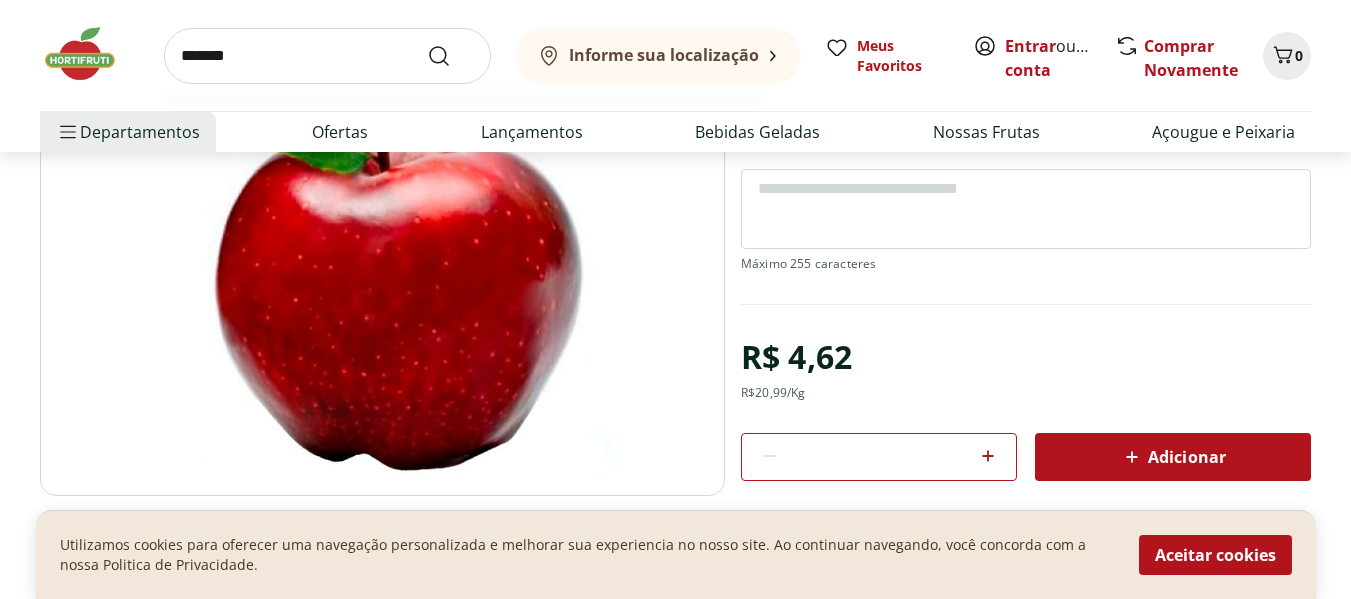 type on "*******" 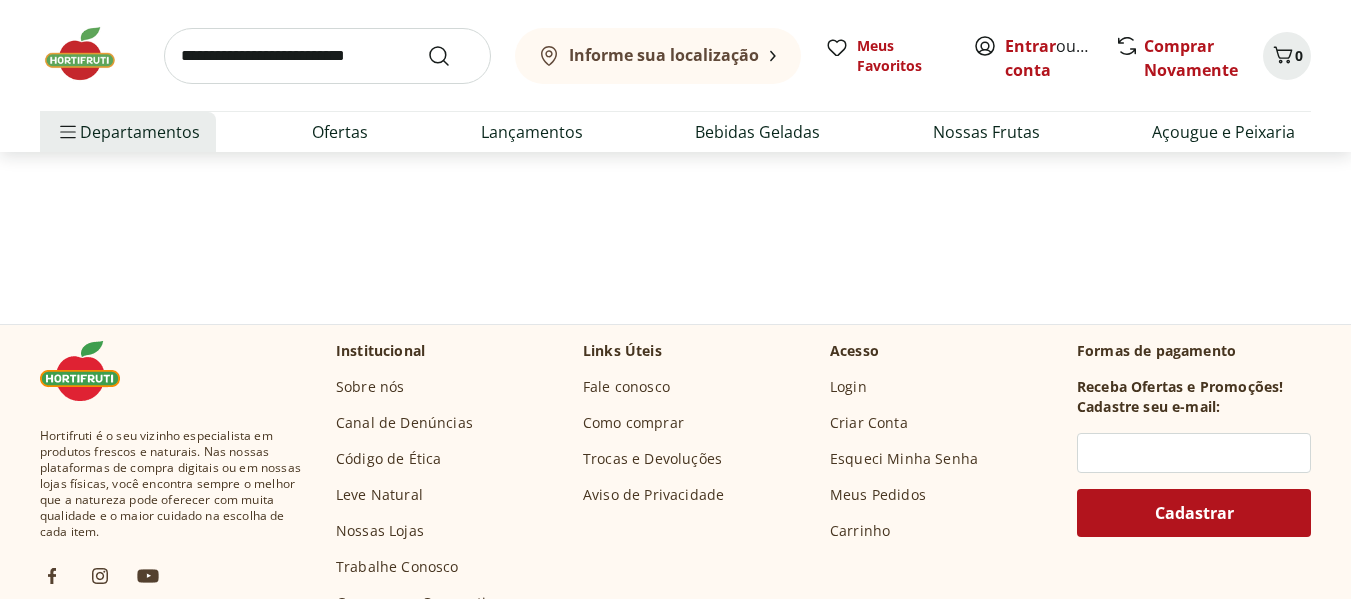 scroll, scrollTop: 0, scrollLeft: 0, axis: both 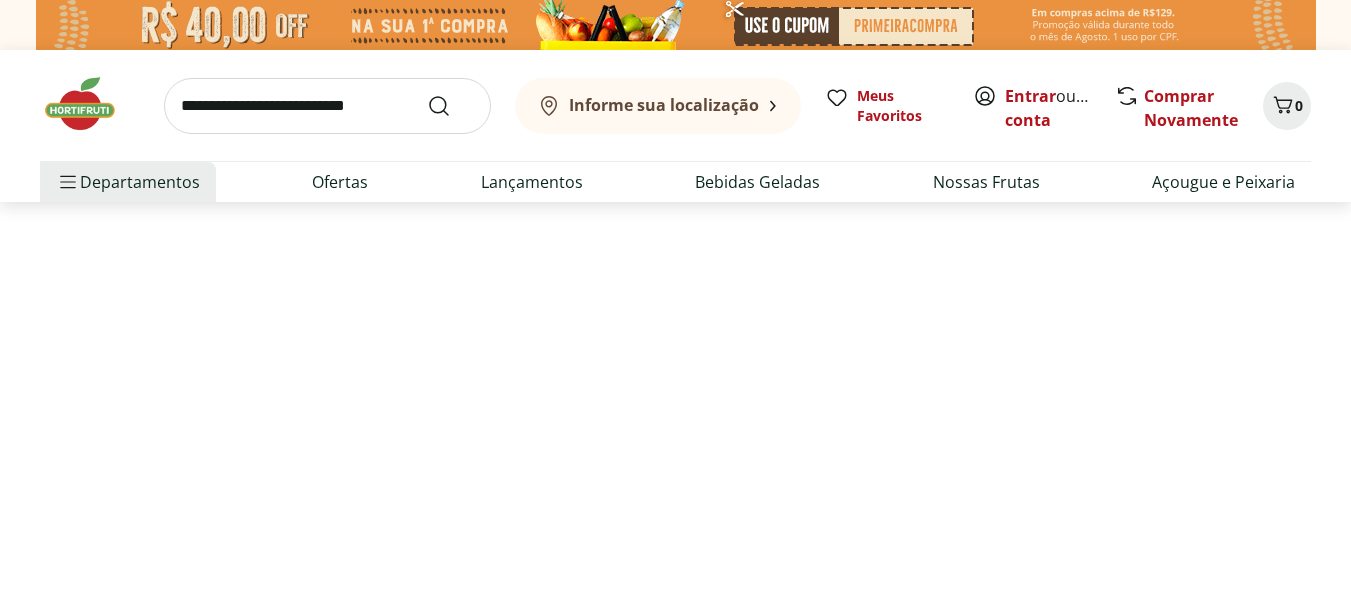 select on "**********" 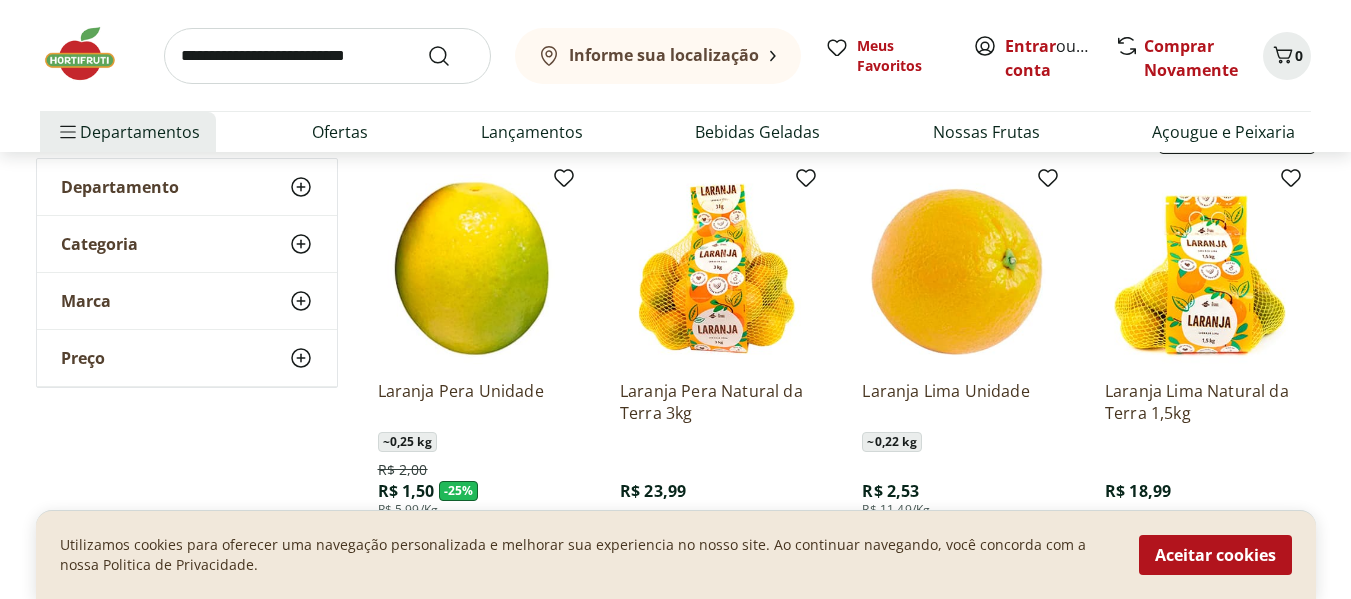 scroll, scrollTop: 281, scrollLeft: 0, axis: vertical 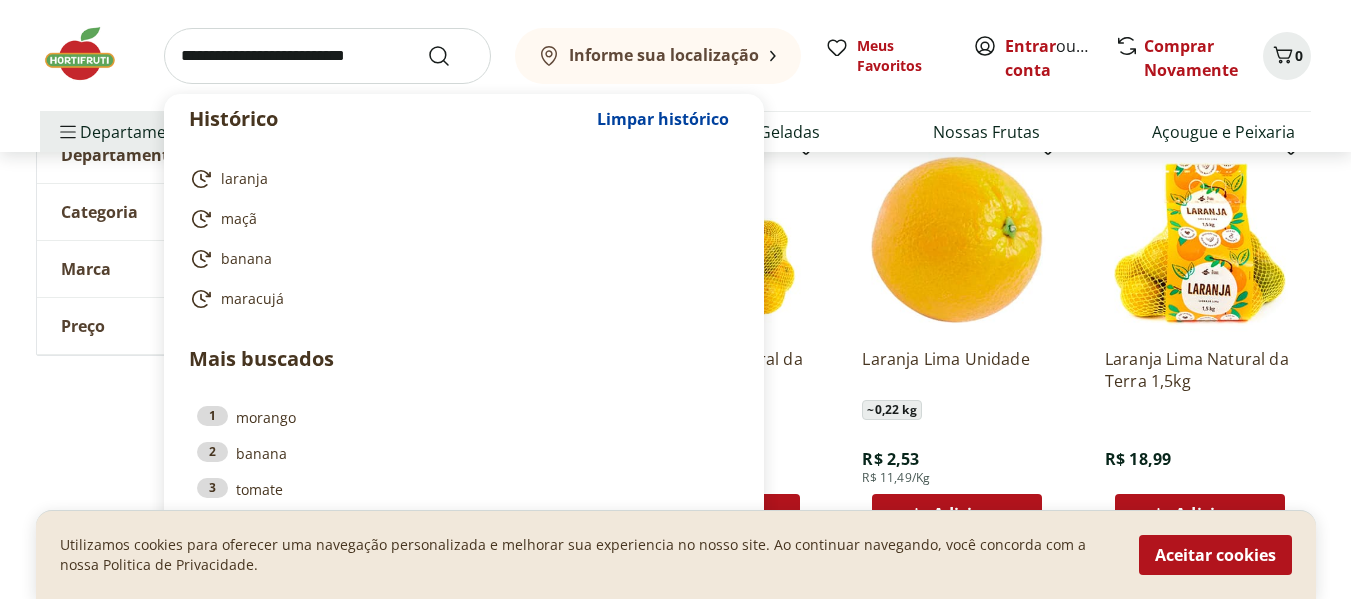 click at bounding box center [327, 56] 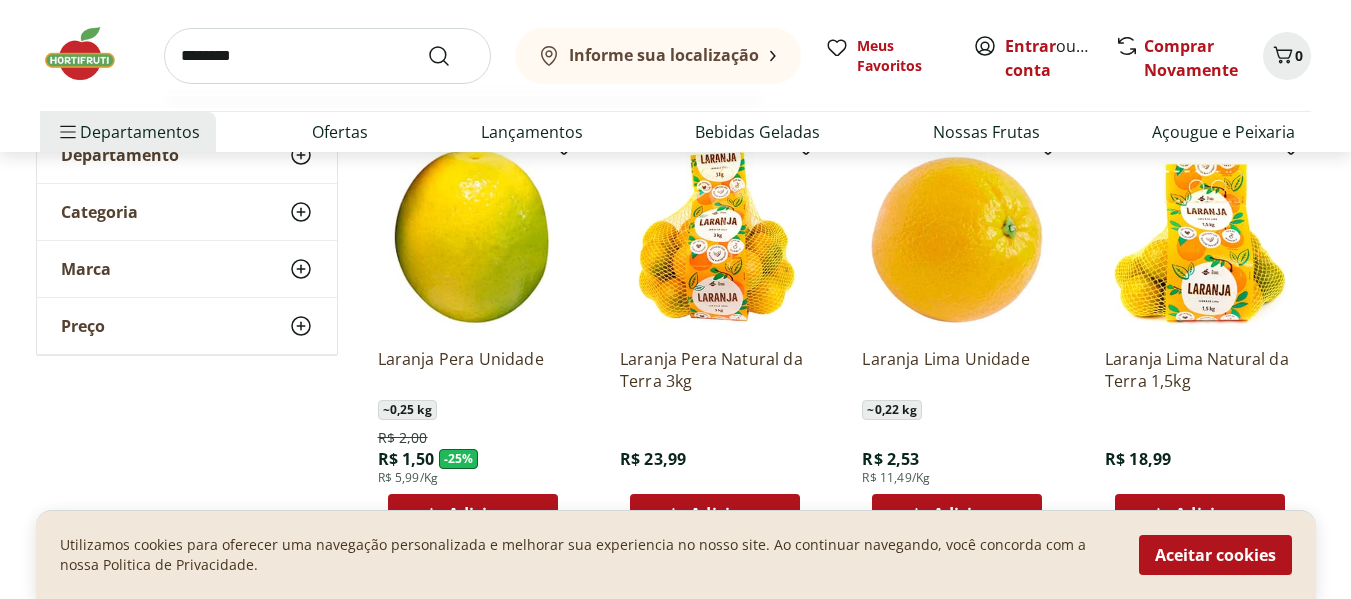 type on "********" 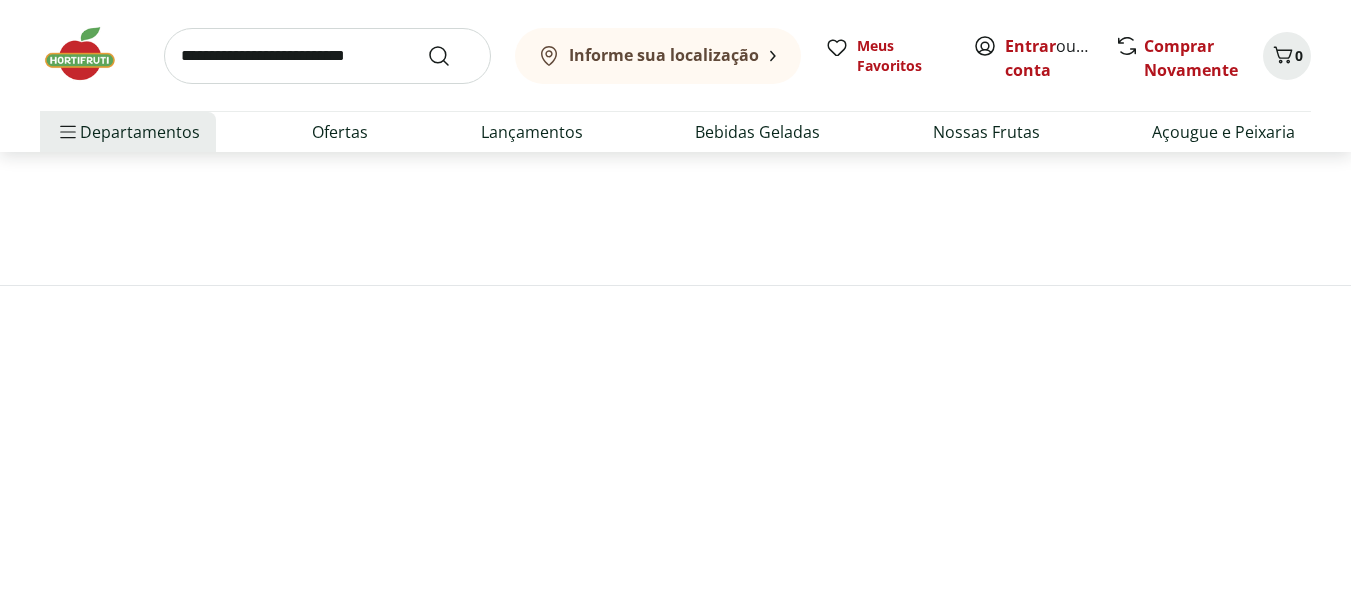 scroll, scrollTop: 0, scrollLeft: 0, axis: both 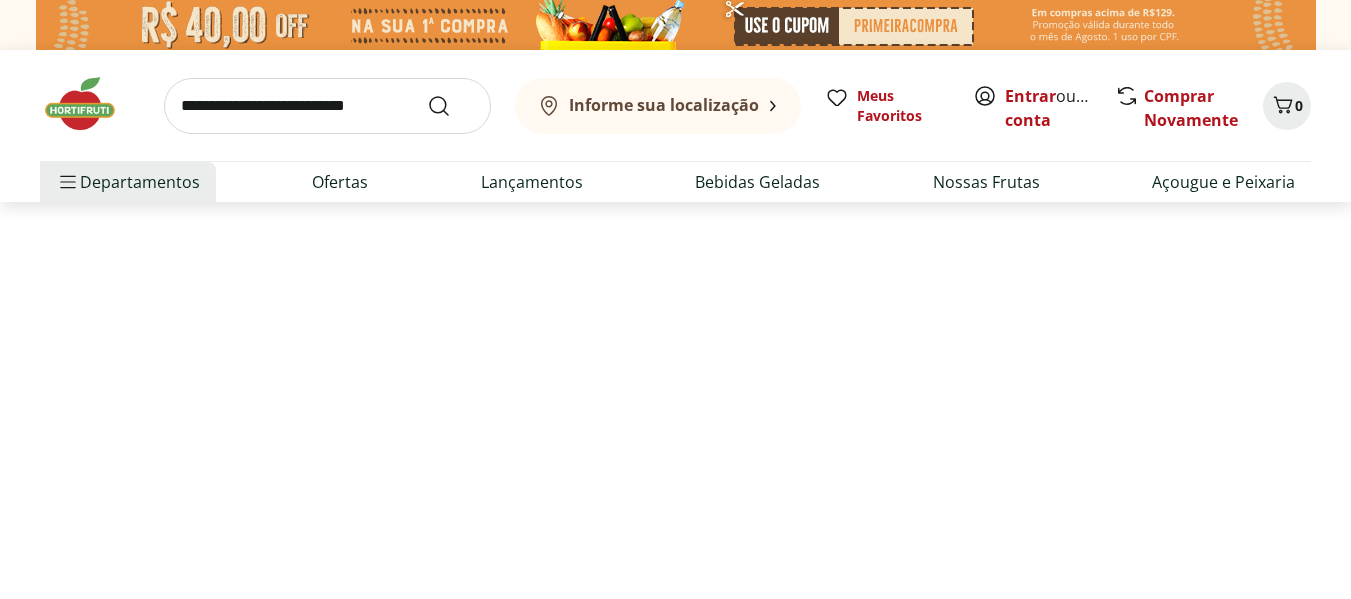 select on "**********" 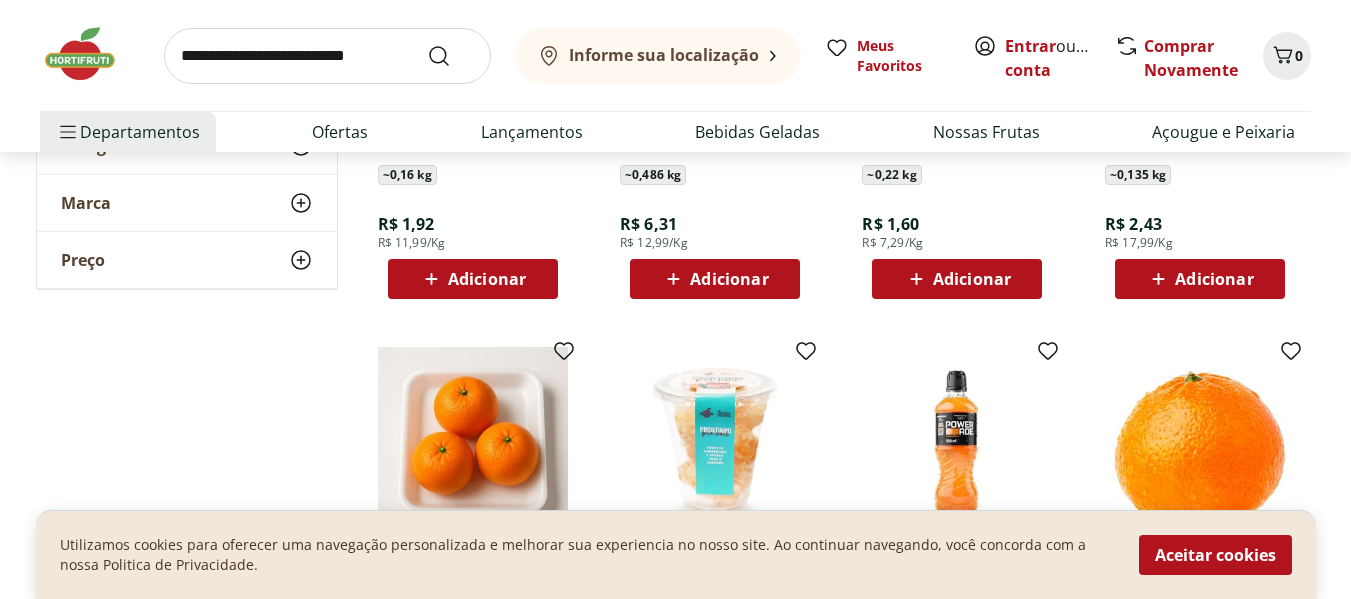 scroll, scrollTop: 331, scrollLeft: 0, axis: vertical 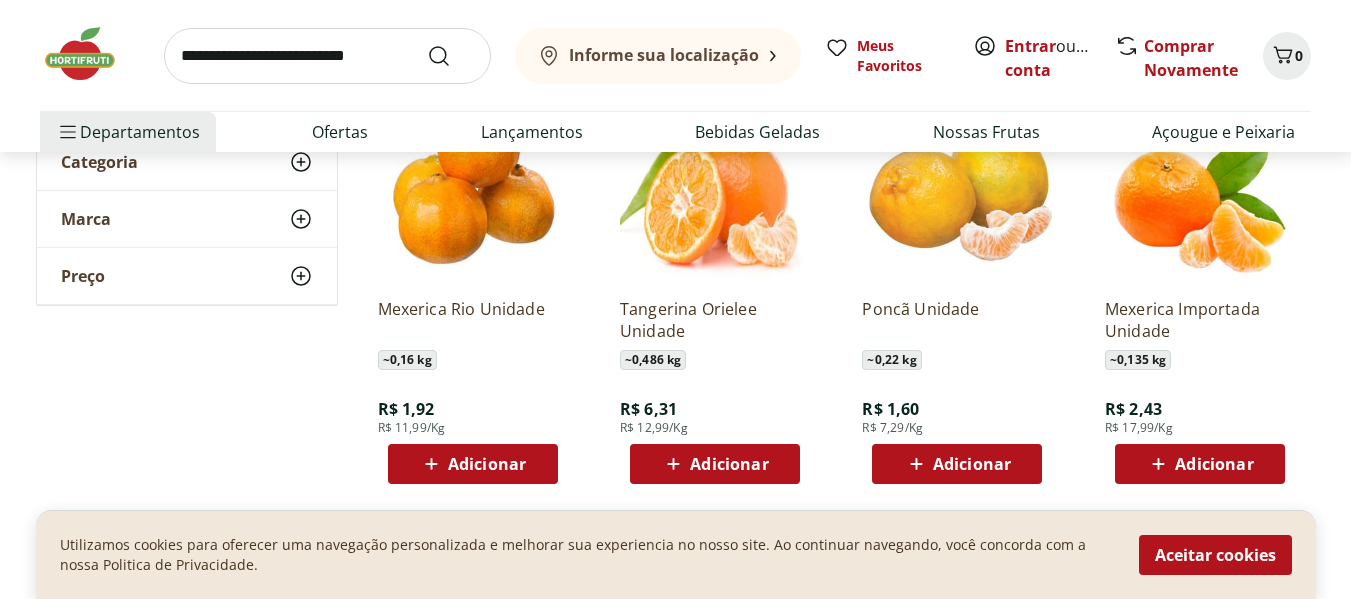 click at bounding box center (1200, 187) 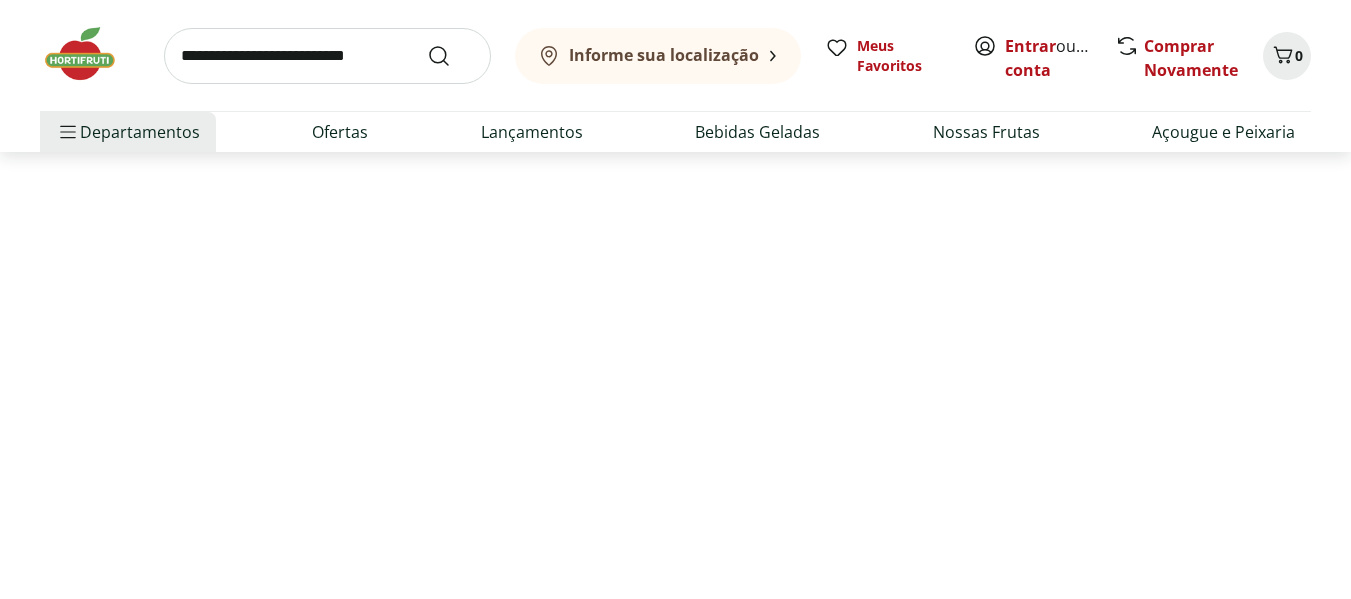 scroll, scrollTop: 0, scrollLeft: 0, axis: both 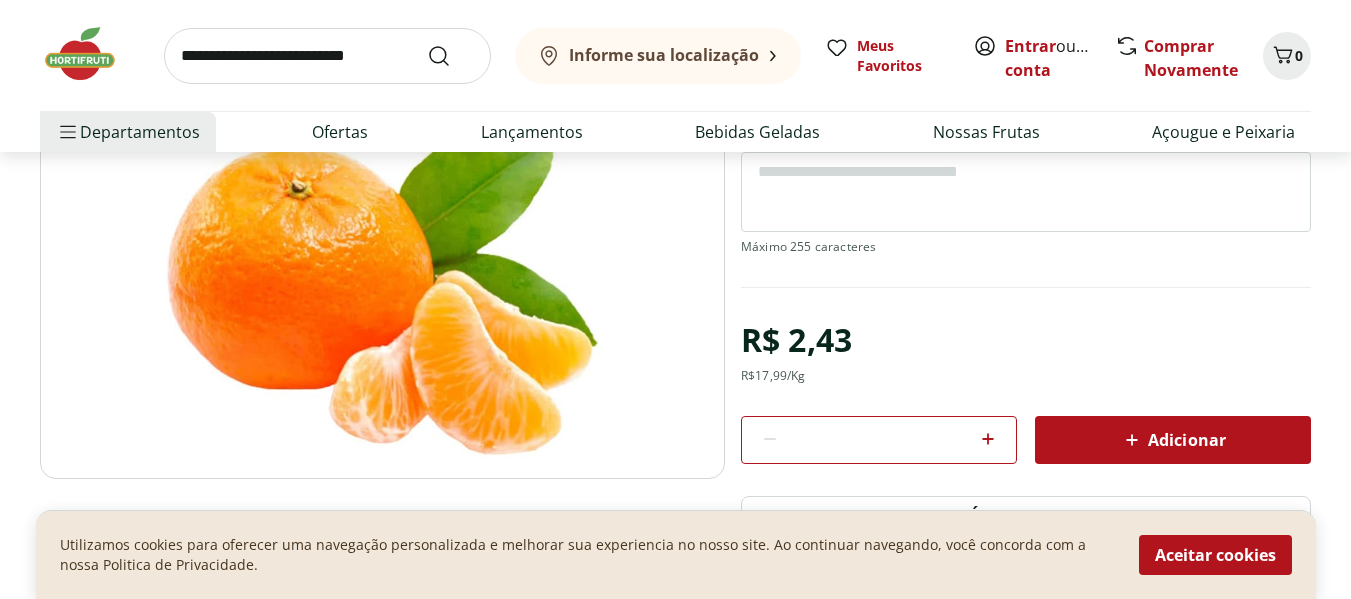 click at bounding box center [382, 239] 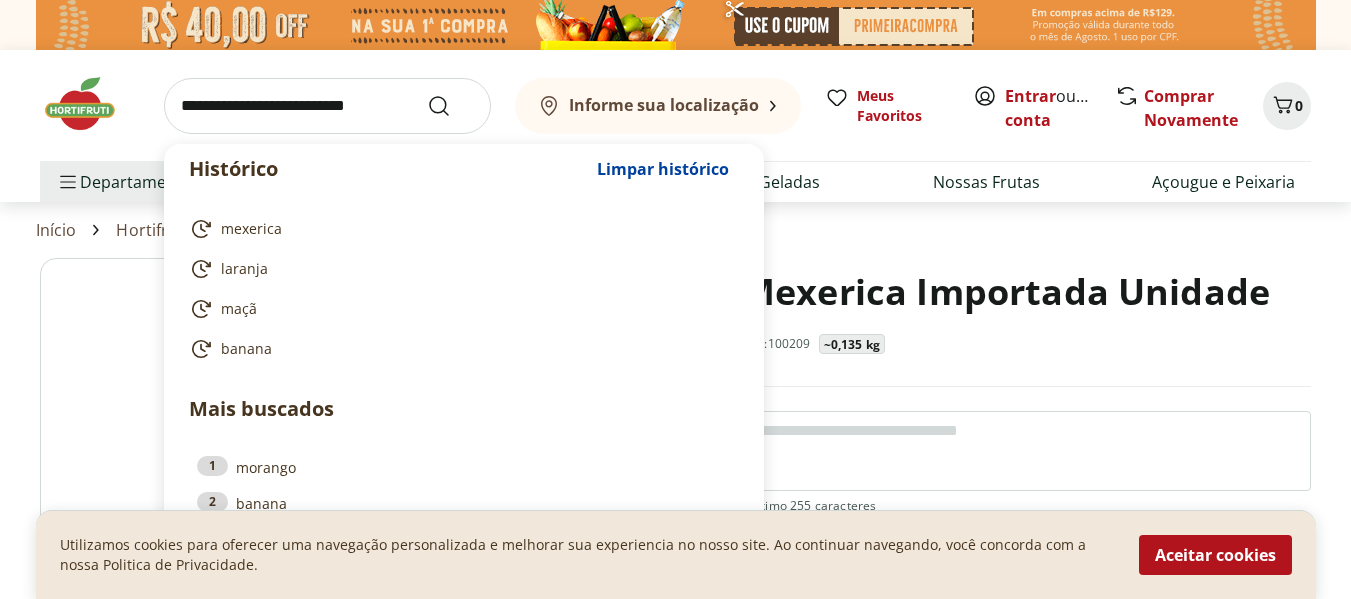 click at bounding box center [327, 106] 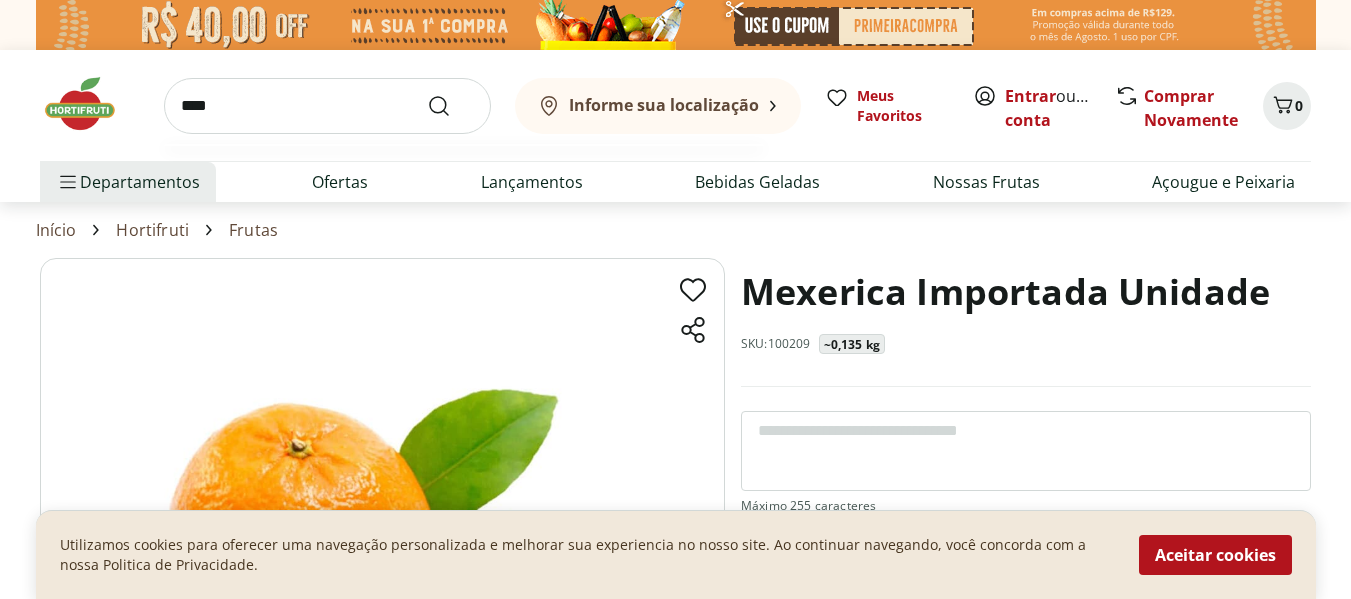 type on "****" 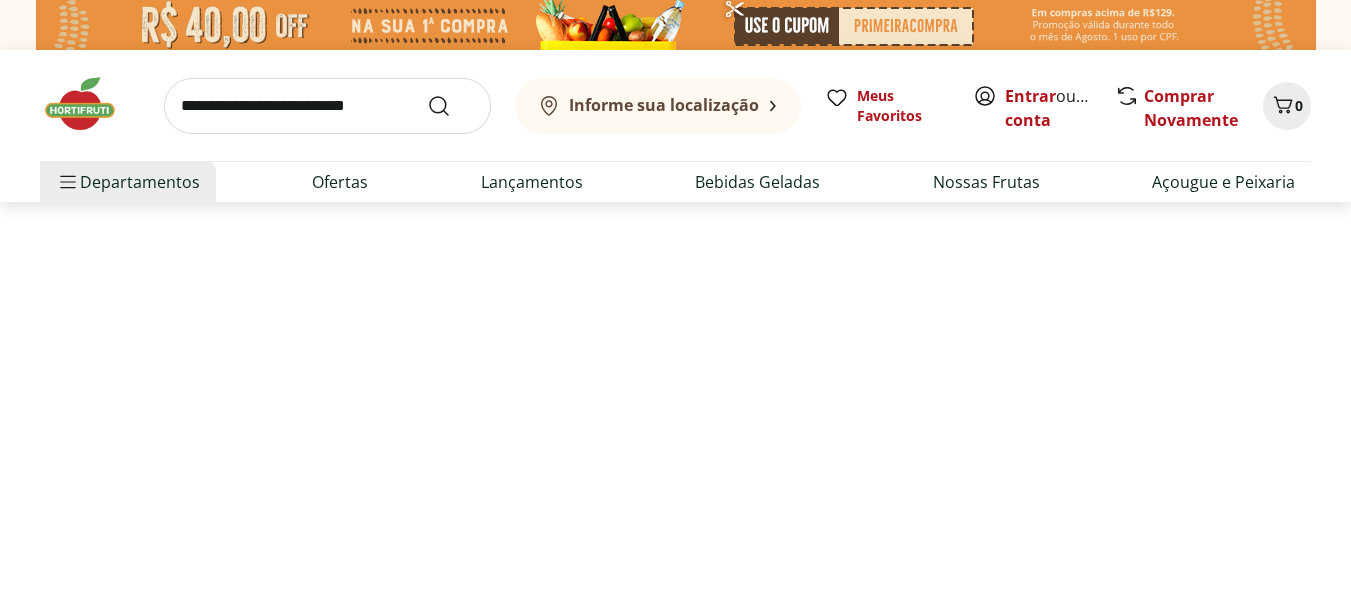 select on "**********" 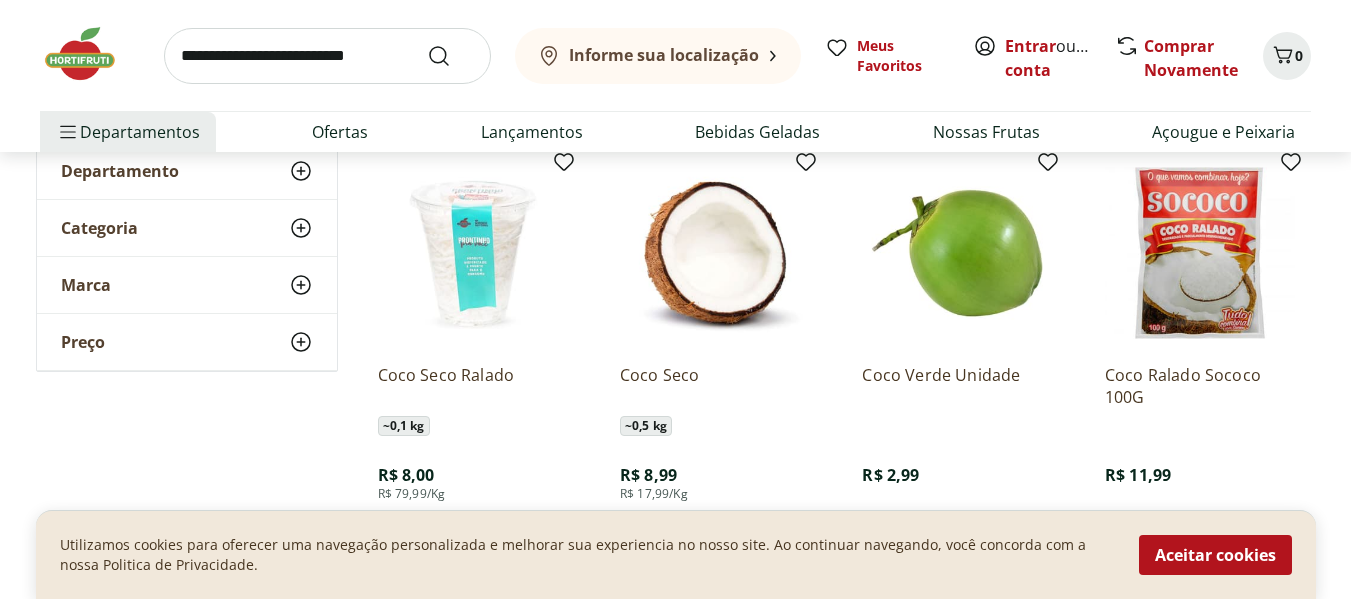 scroll, scrollTop: 200, scrollLeft: 0, axis: vertical 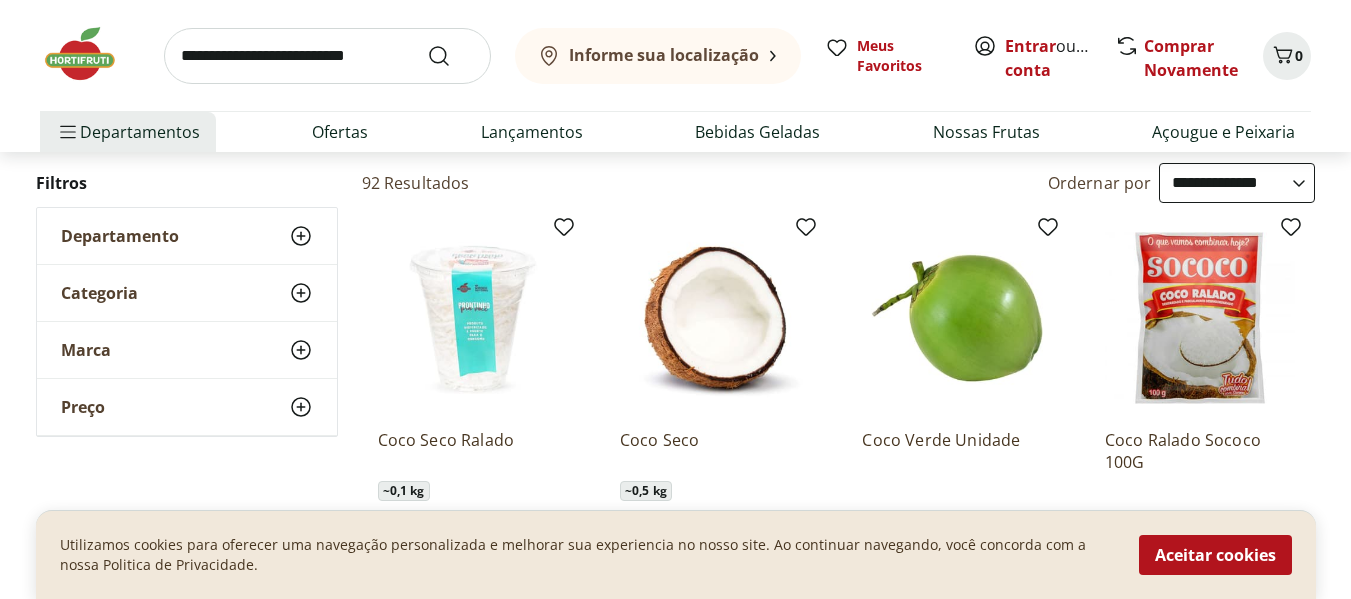 click at bounding box center [715, 318] 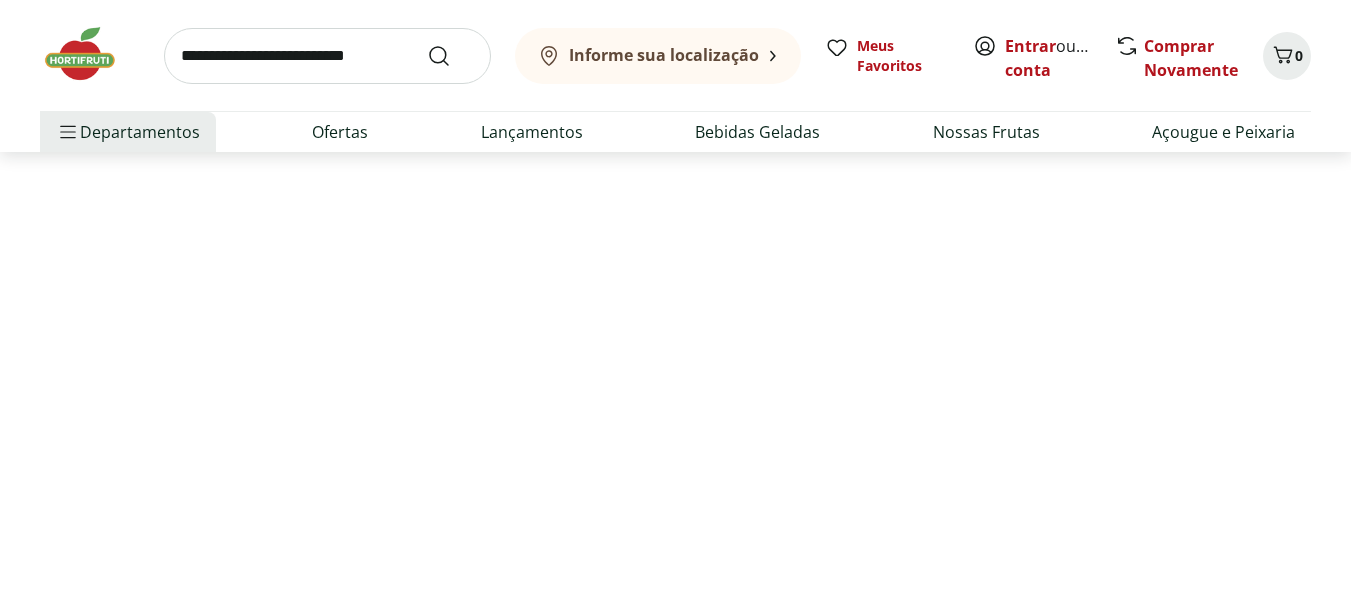 scroll, scrollTop: 0, scrollLeft: 0, axis: both 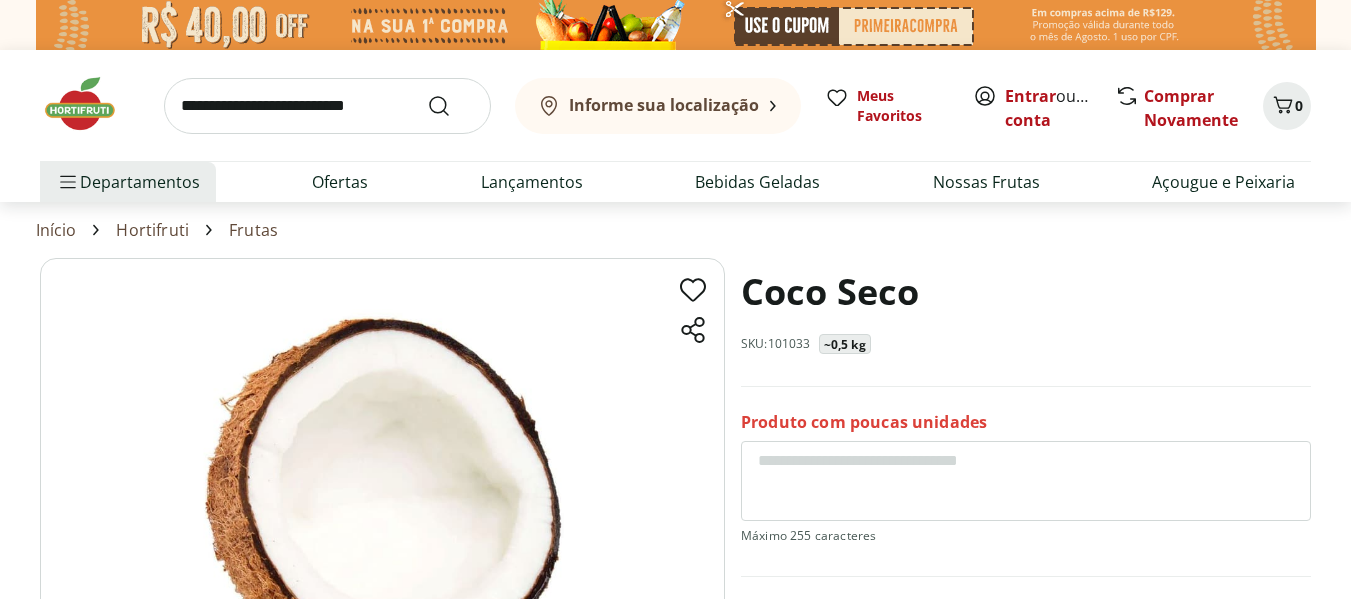 click at bounding box center [382, 498] 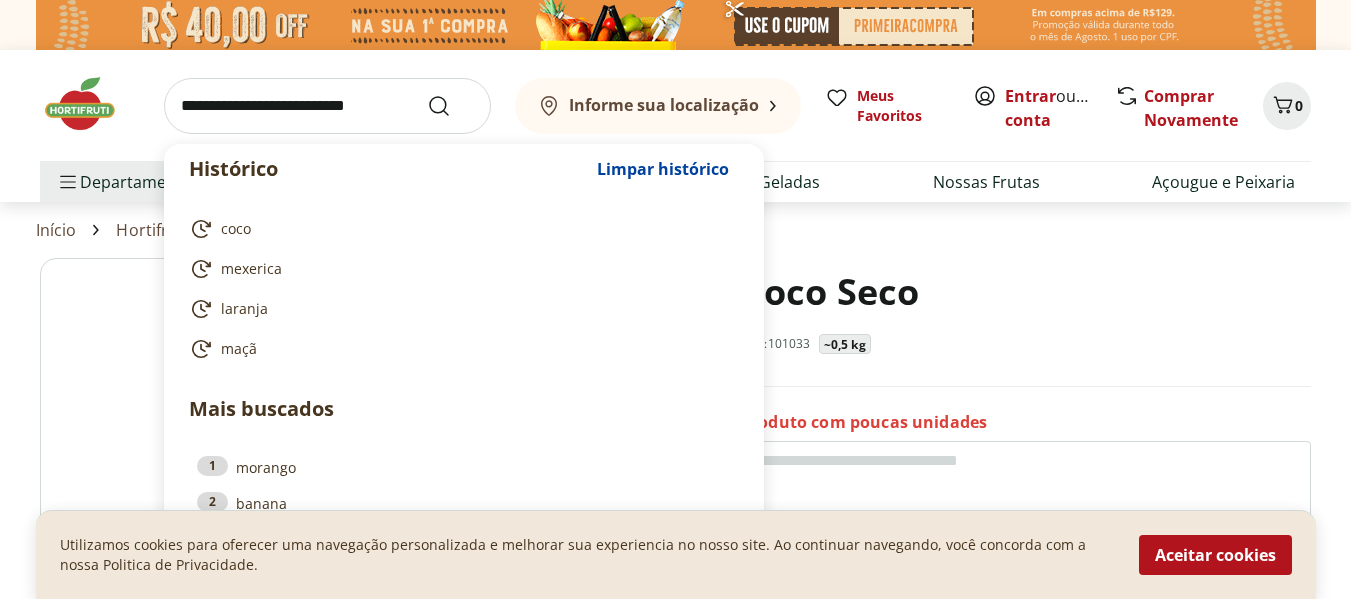 click at bounding box center (327, 106) 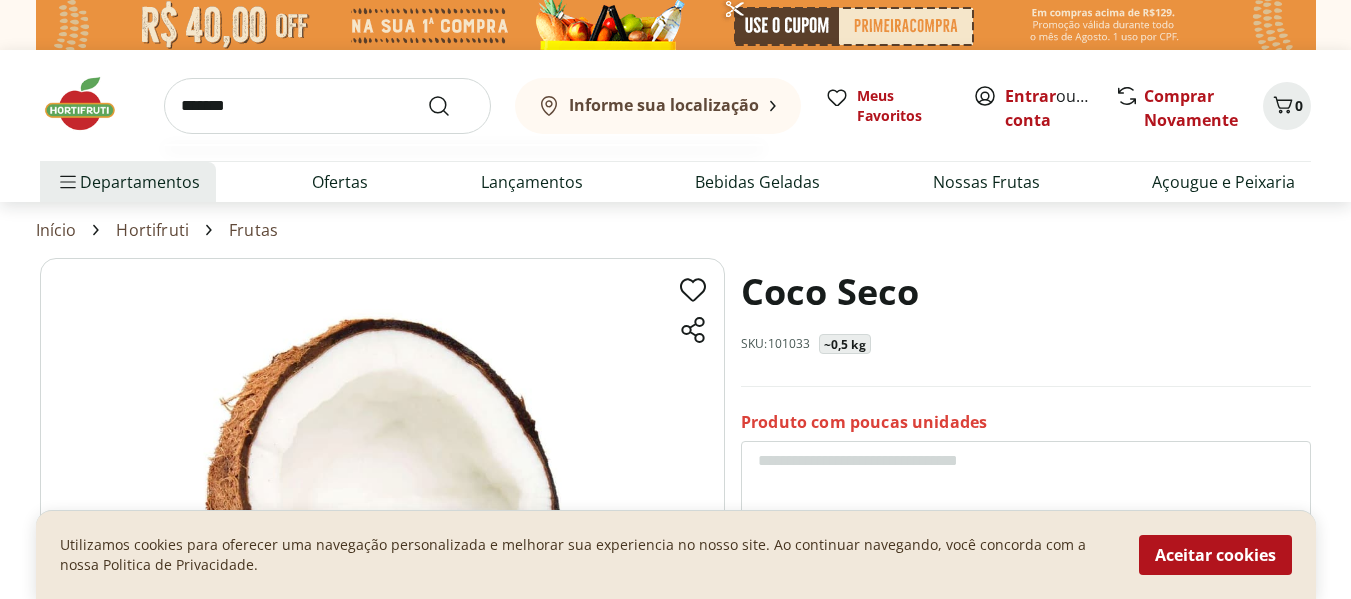 type on "*******" 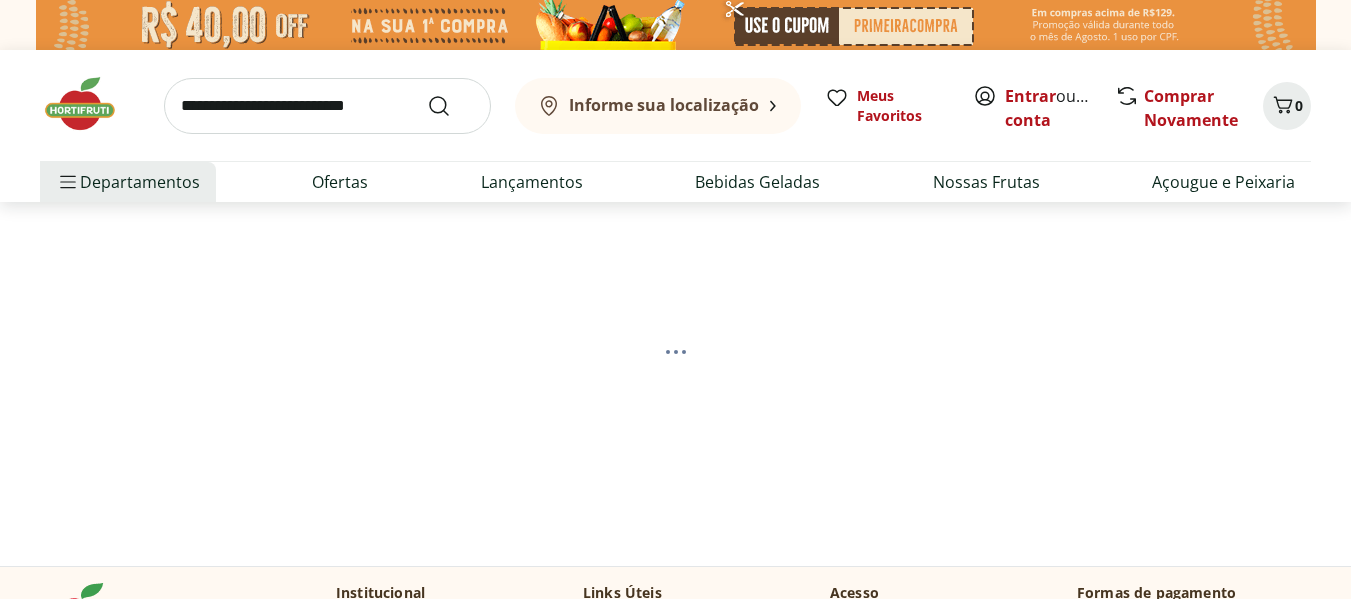 select on "**********" 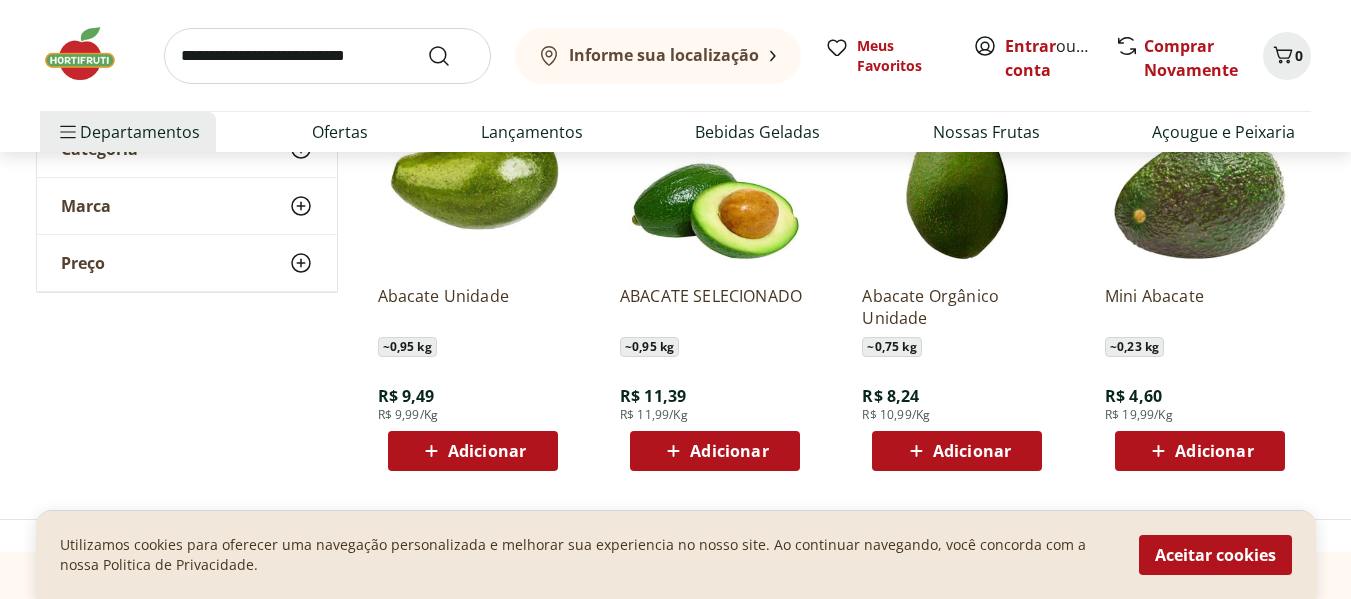 scroll, scrollTop: 234, scrollLeft: 0, axis: vertical 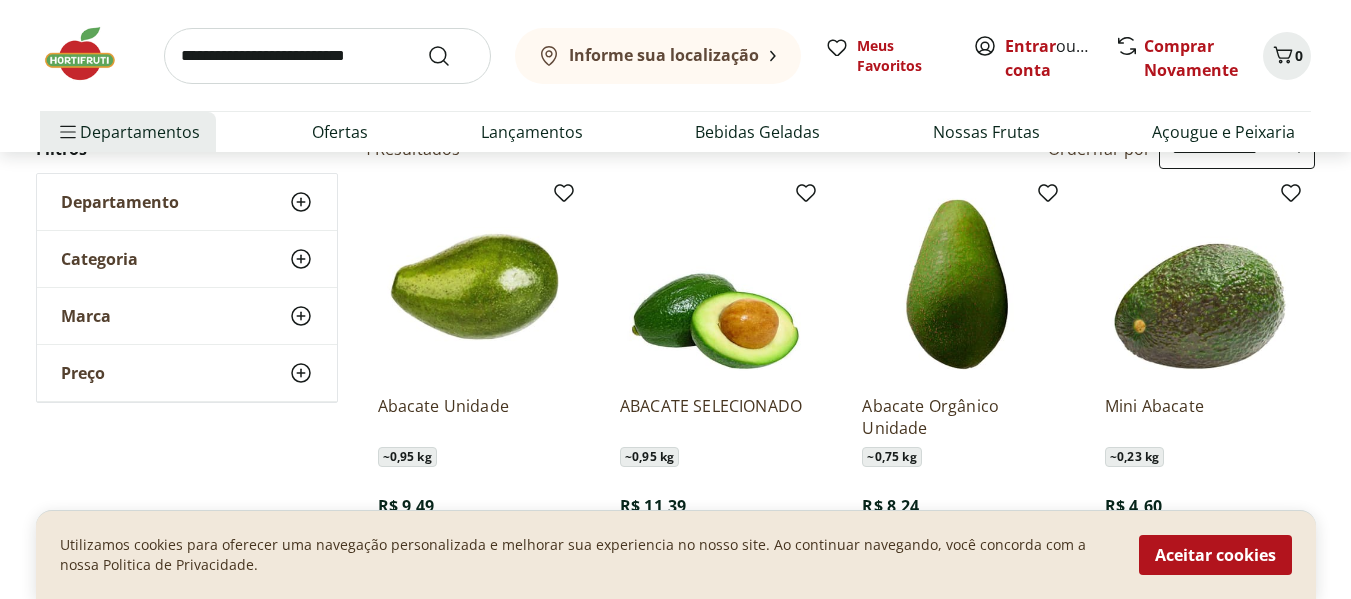 click at bounding box center [715, 284] 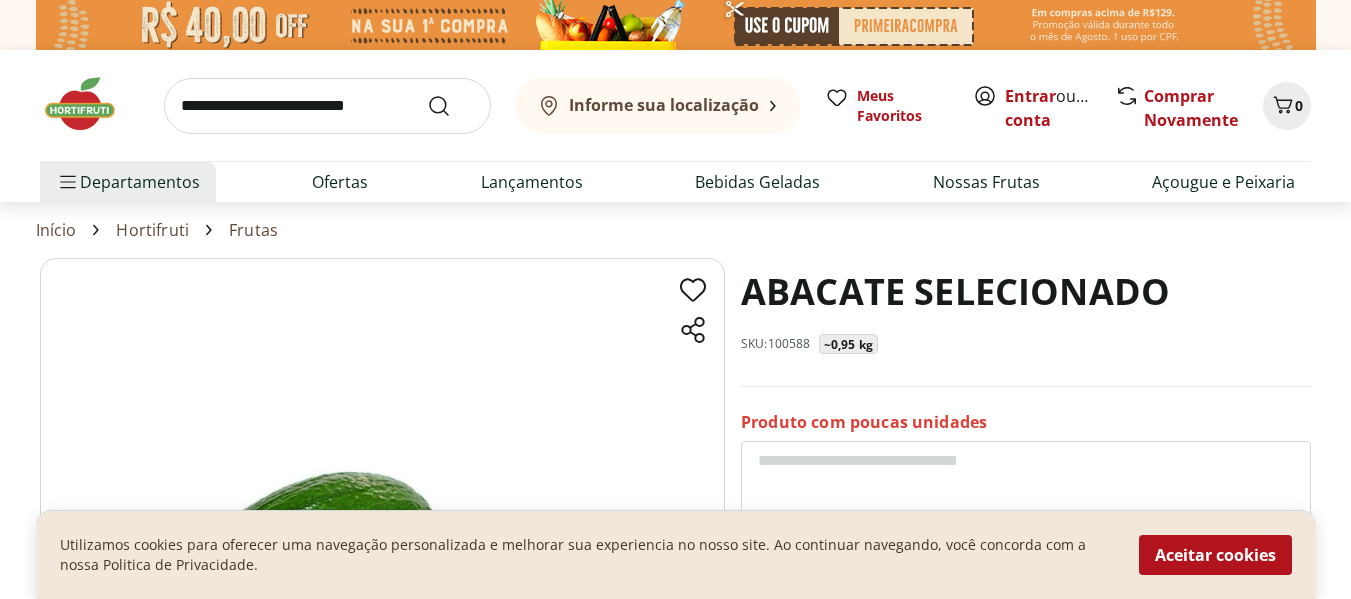 click at bounding box center (382, 498) 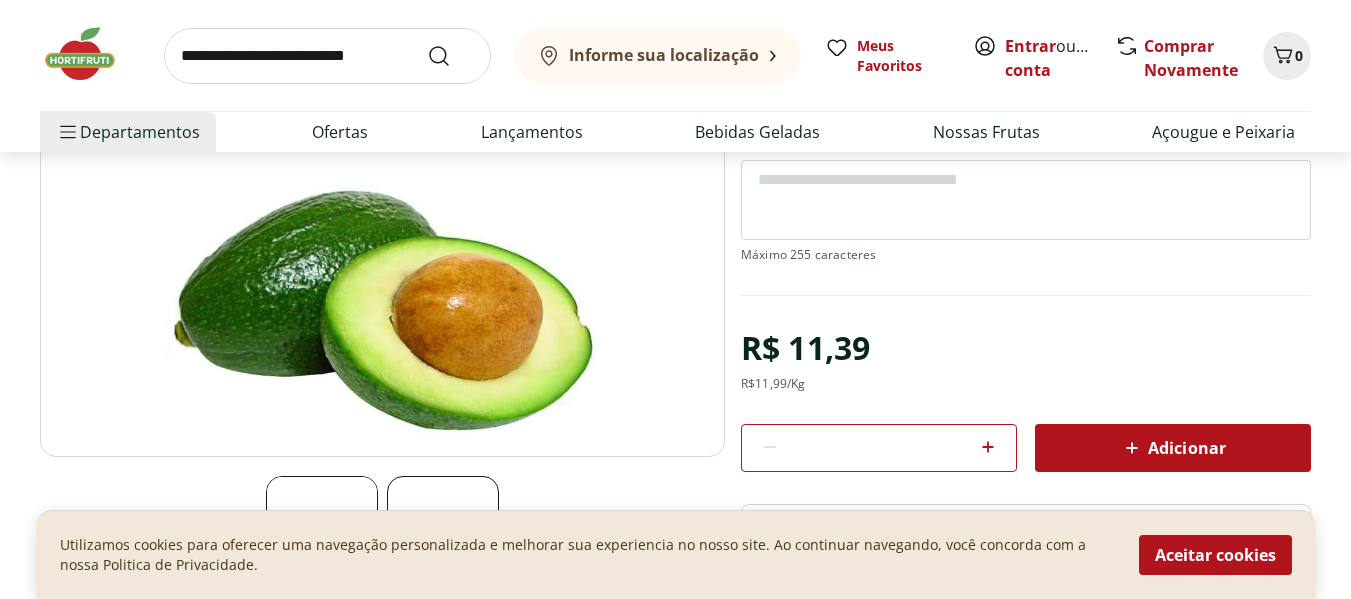 scroll, scrollTop: 296, scrollLeft: 0, axis: vertical 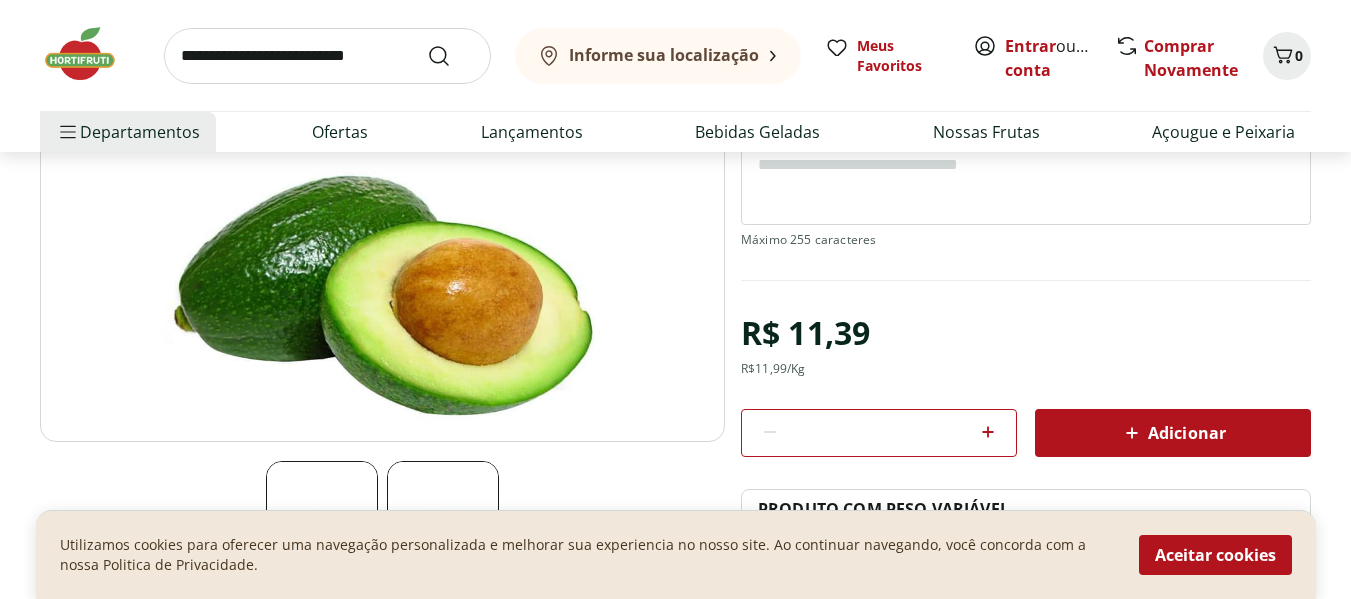 click at bounding box center (382, 202) 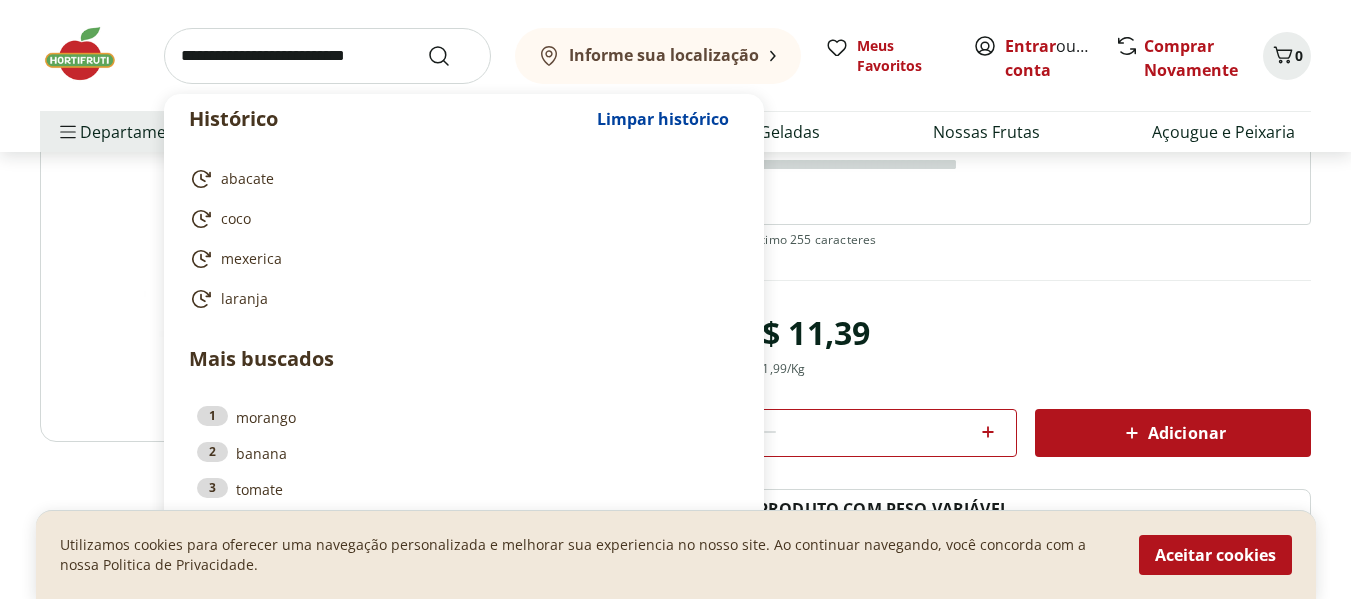 click at bounding box center [327, 56] 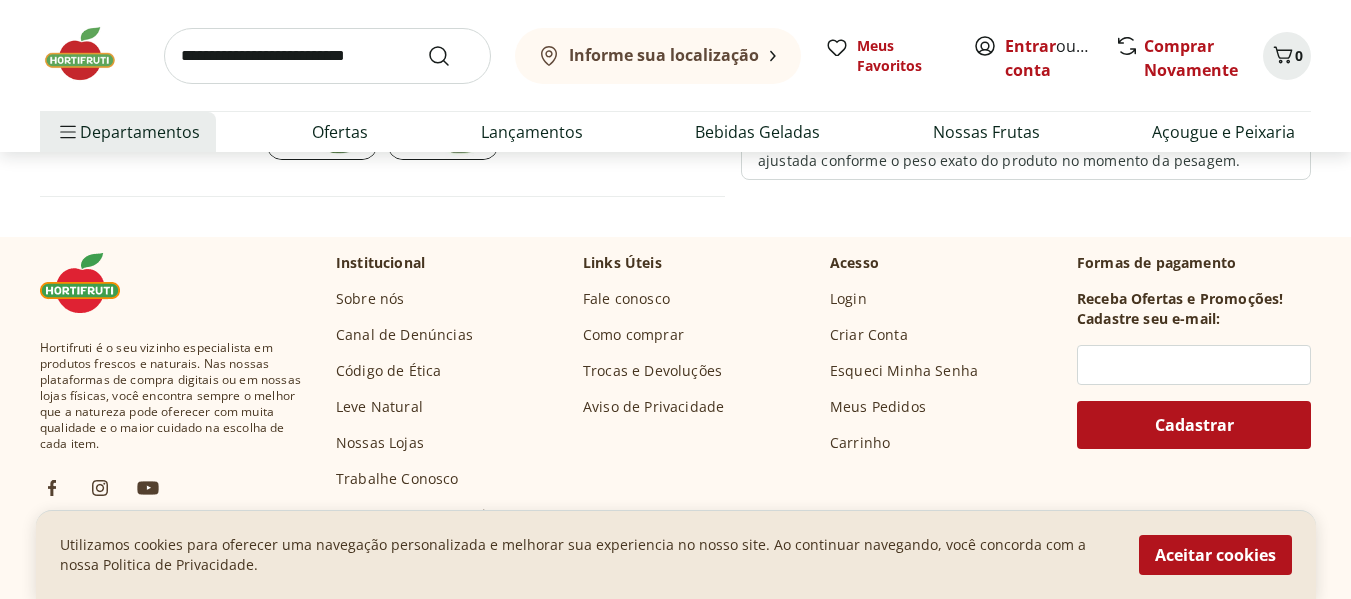 scroll, scrollTop: 714, scrollLeft: 0, axis: vertical 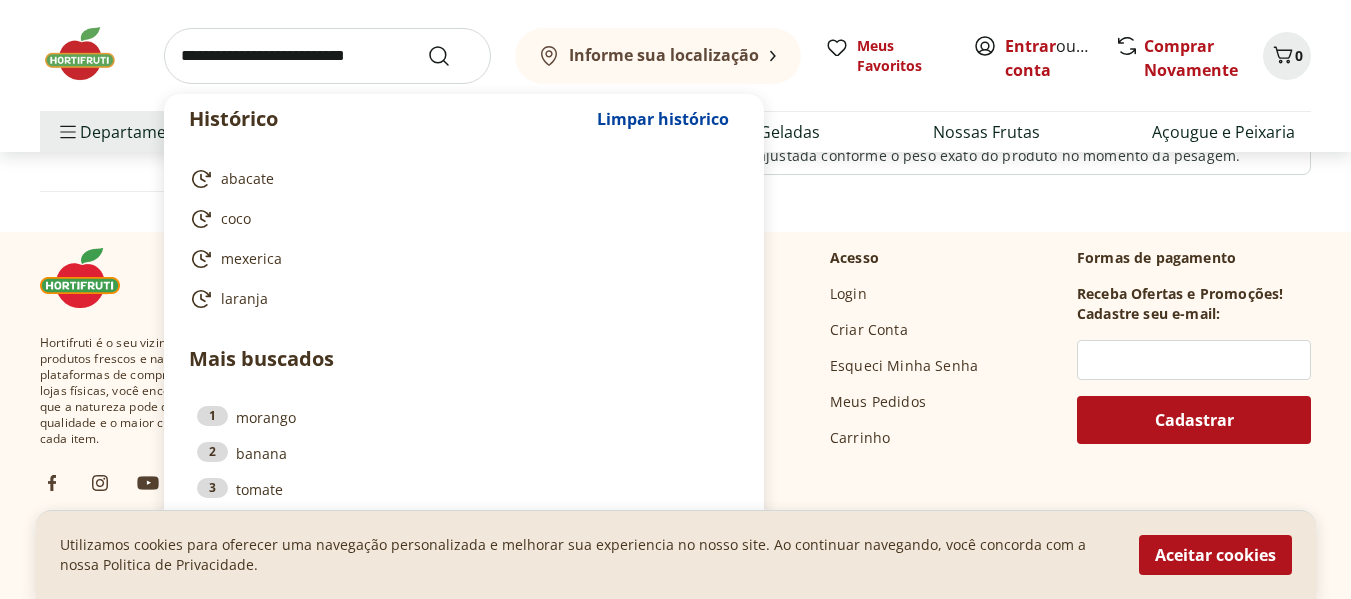 click at bounding box center (327, 56) 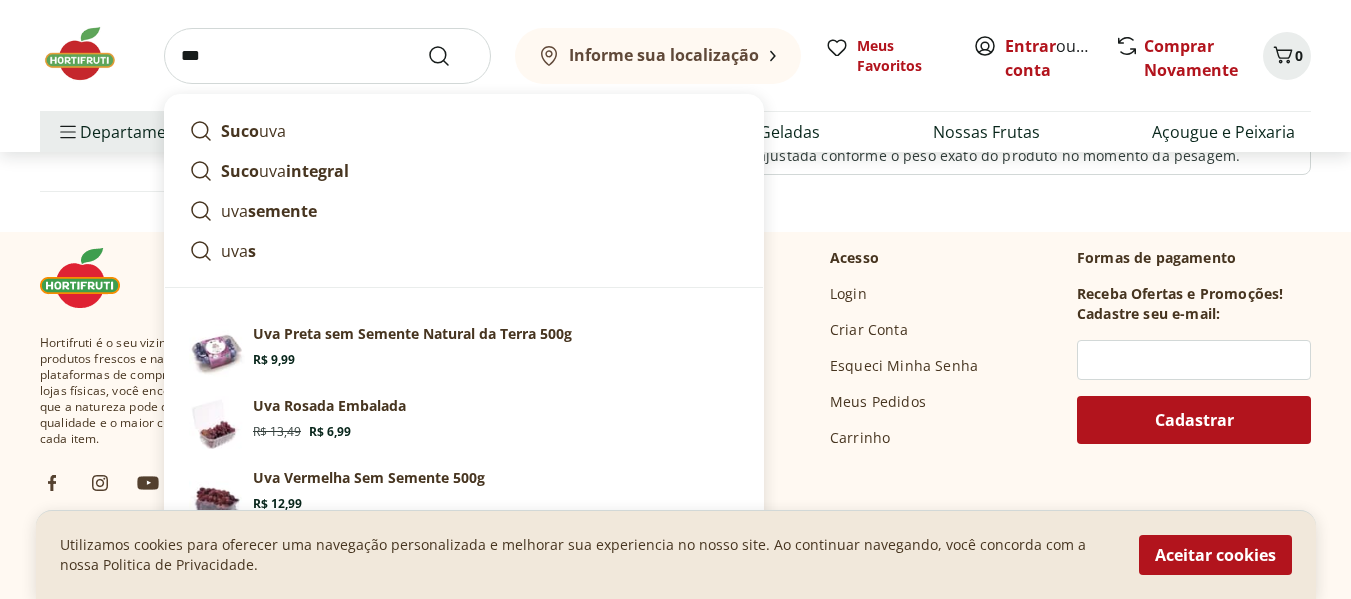 type on "***" 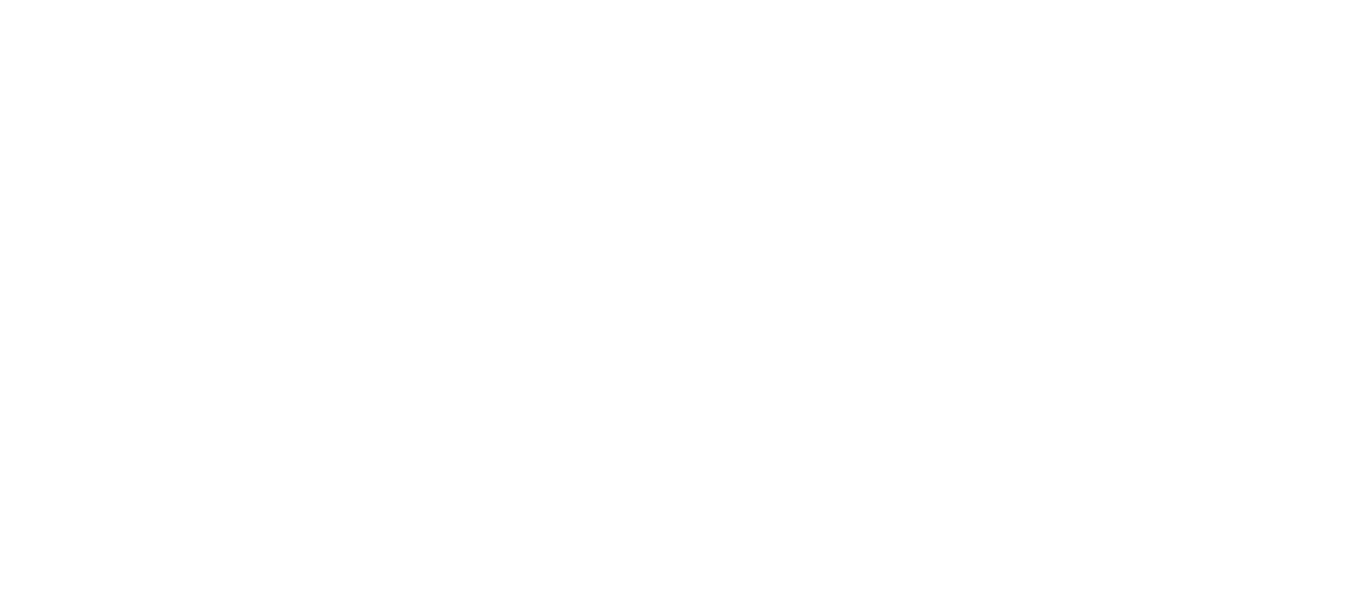 scroll, scrollTop: 0, scrollLeft: 0, axis: both 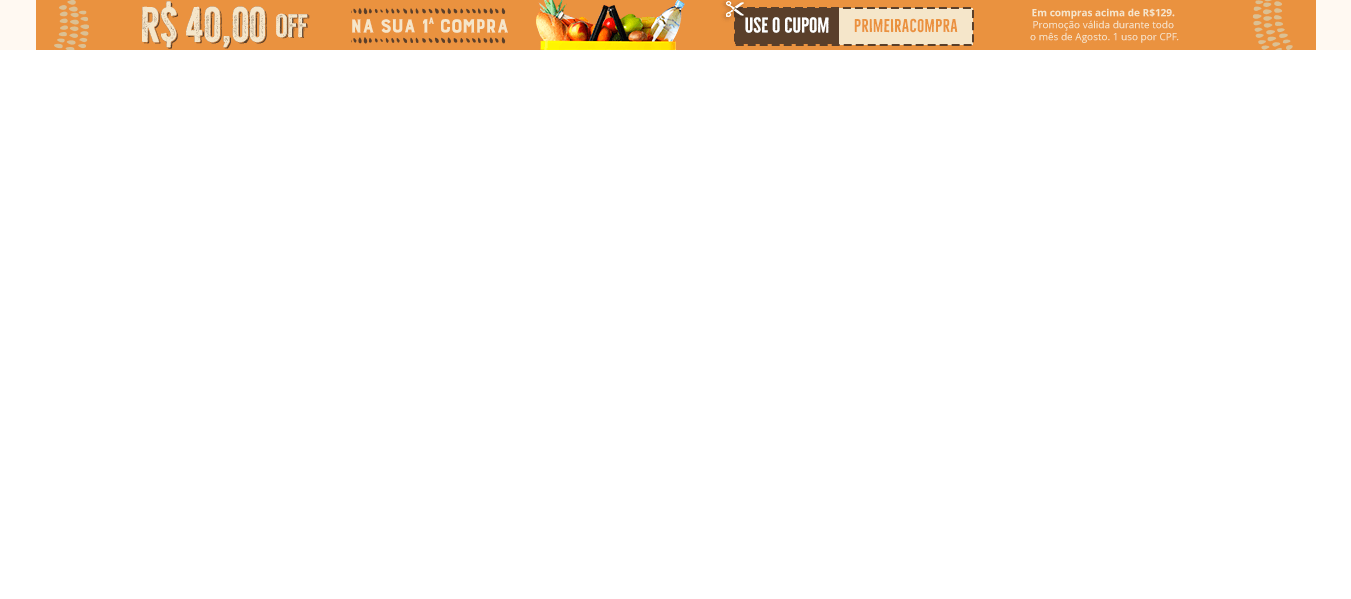 select on "**********" 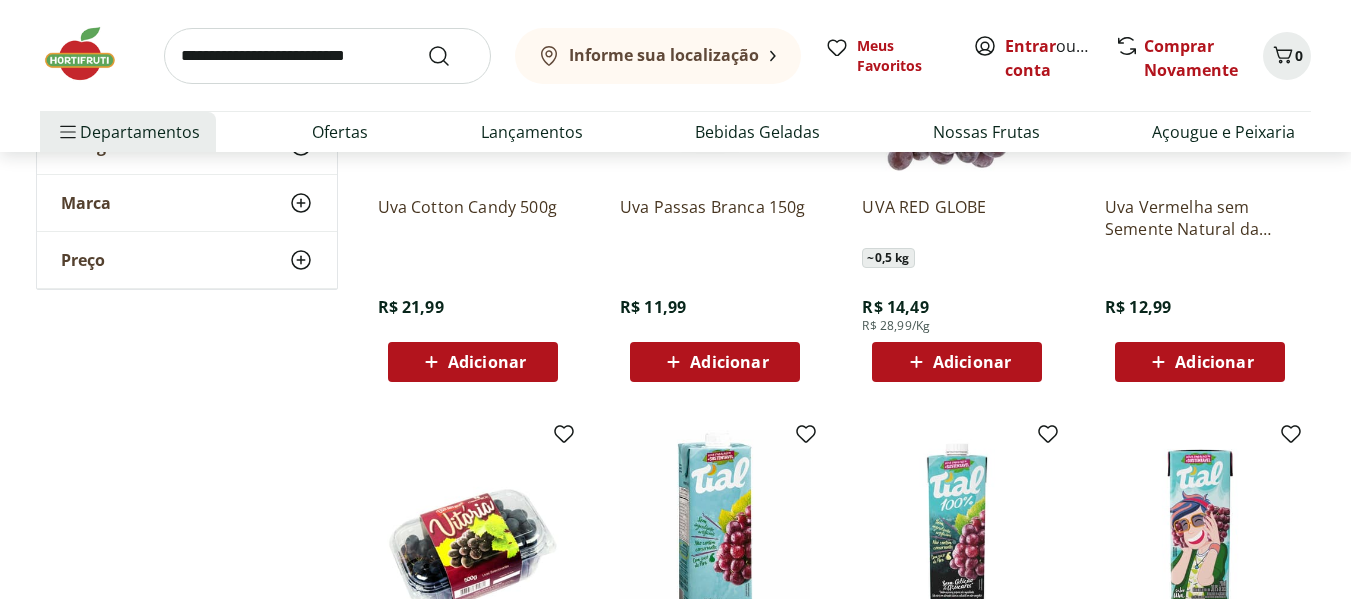 scroll, scrollTop: 1047, scrollLeft: 0, axis: vertical 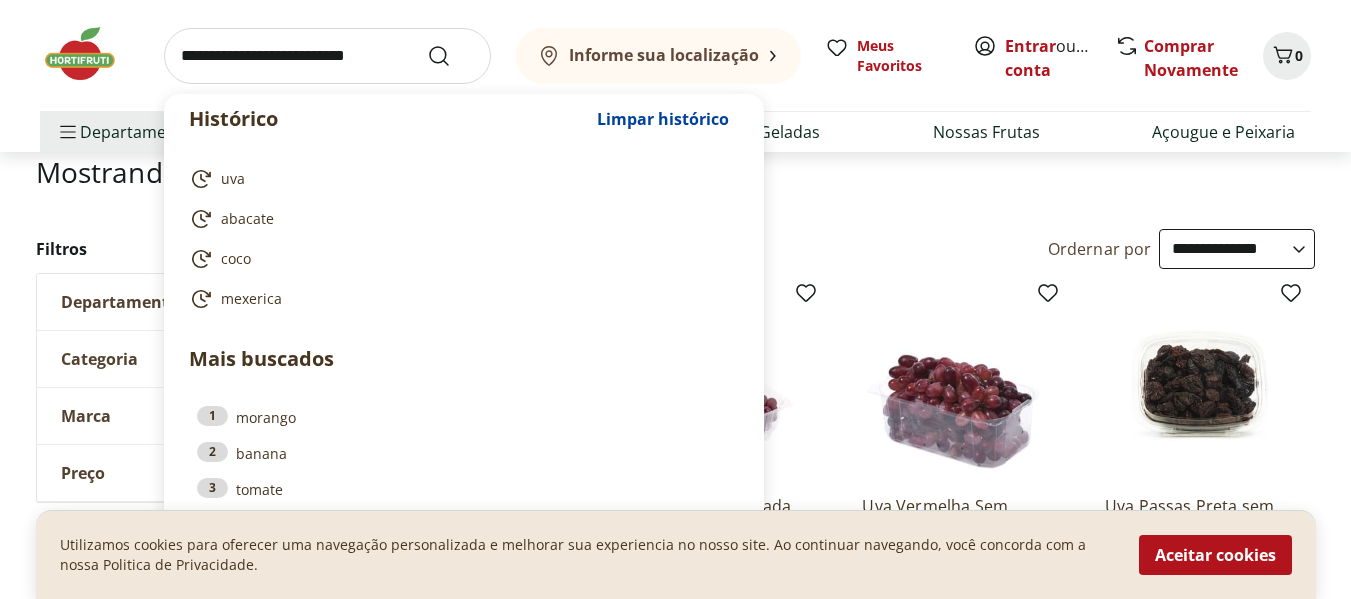 click at bounding box center (327, 56) 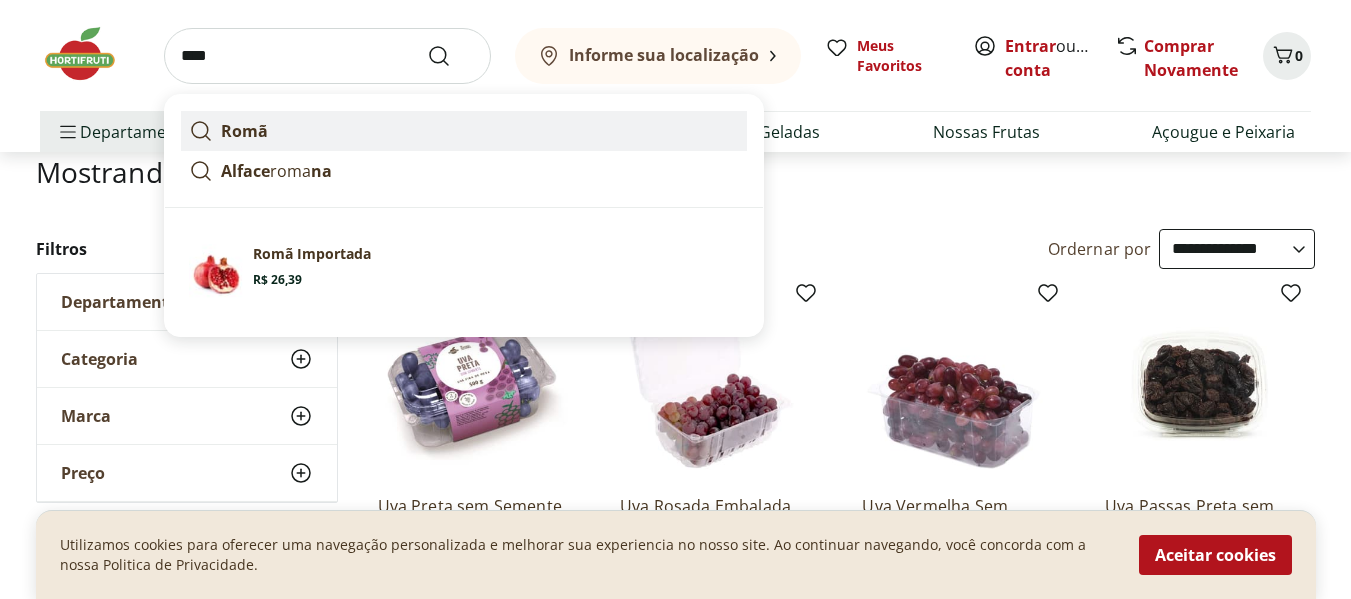 click on "Romã" at bounding box center (464, 131) 